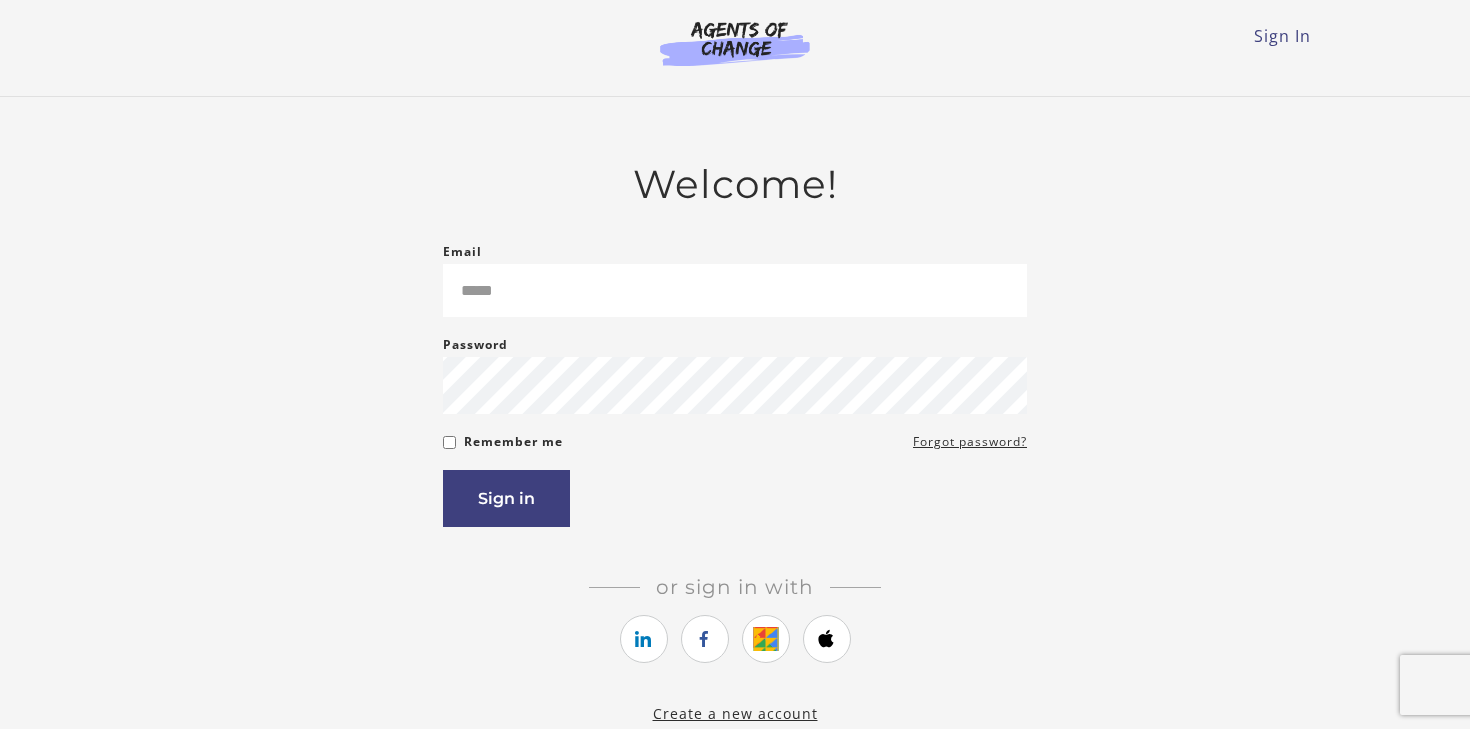scroll, scrollTop: 0, scrollLeft: 0, axis: both 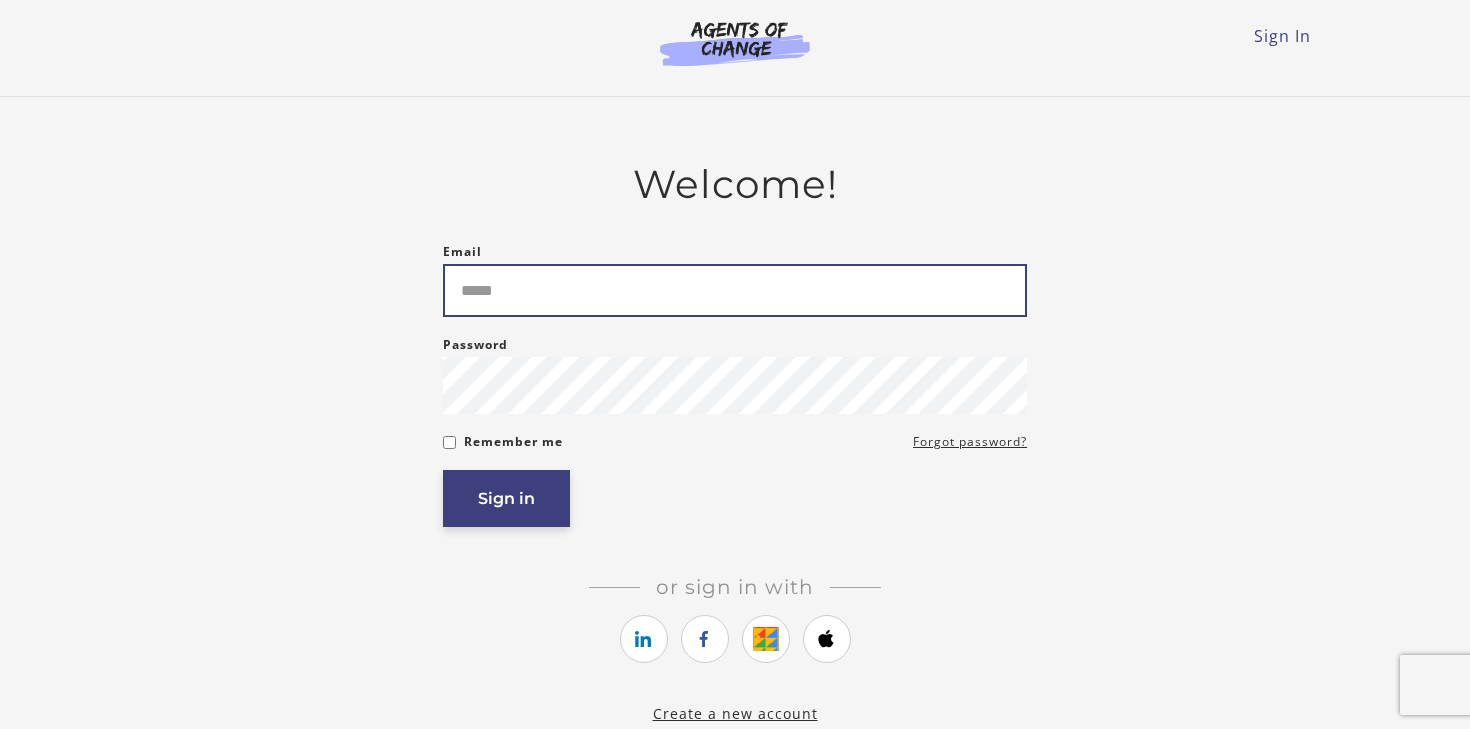 type on "**********" 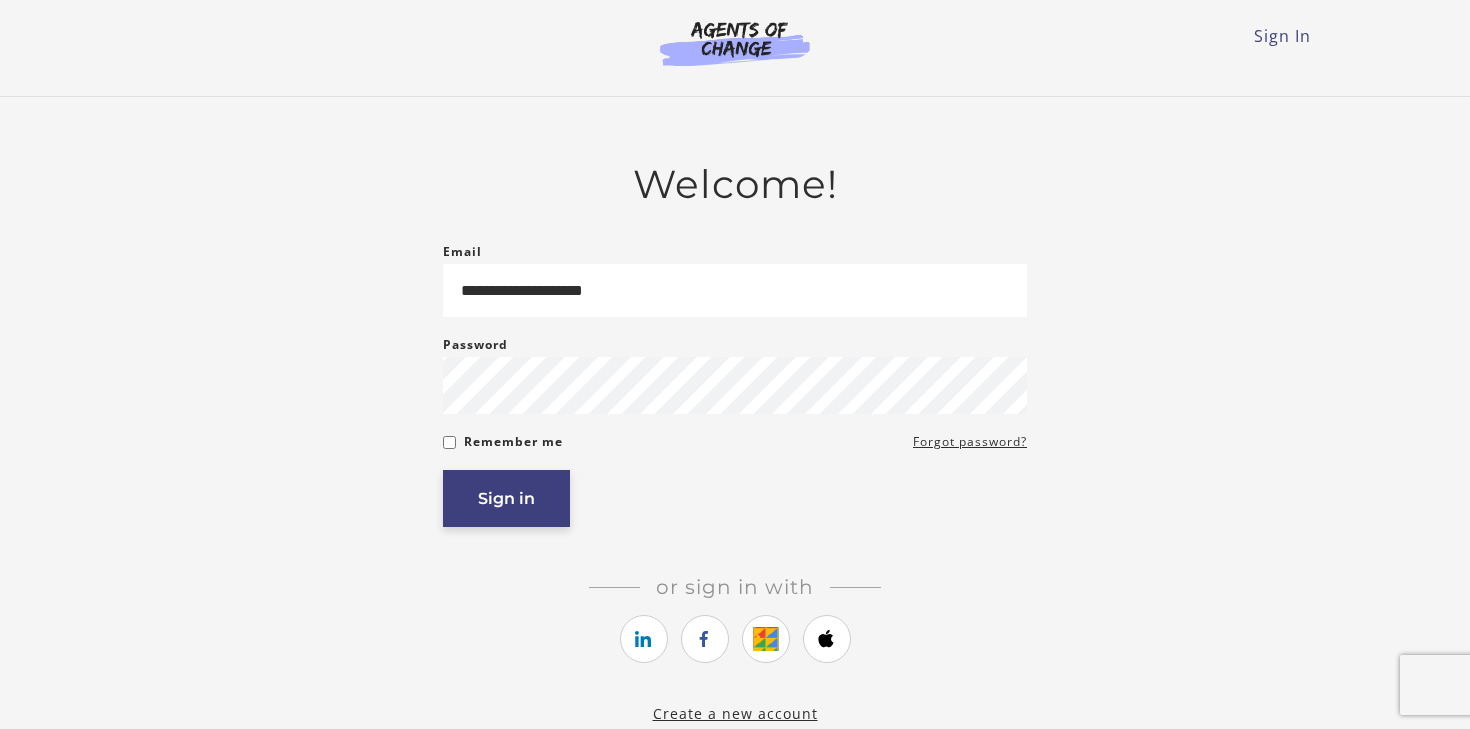 click on "Sign in" at bounding box center (506, 498) 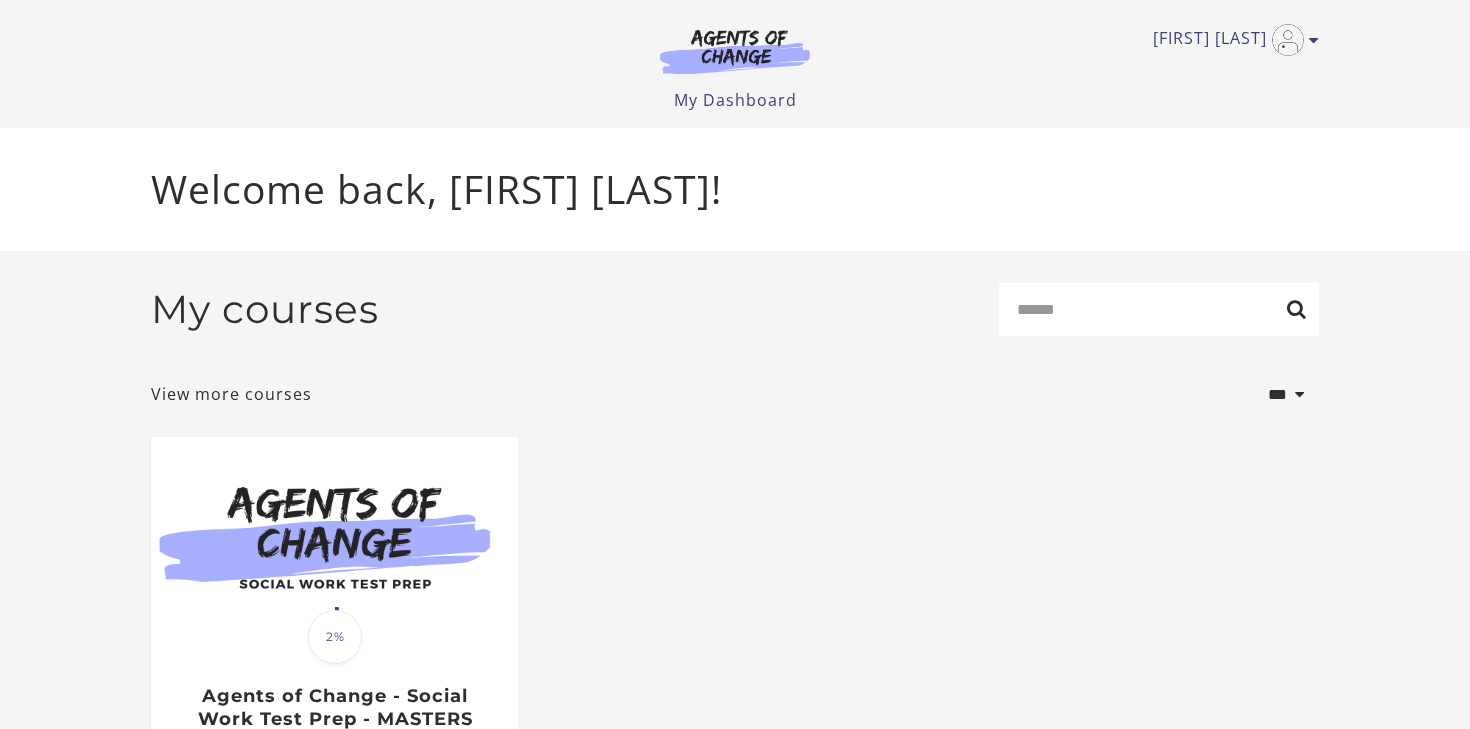 scroll, scrollTop: 0, scrollLeft: 0, axis: both 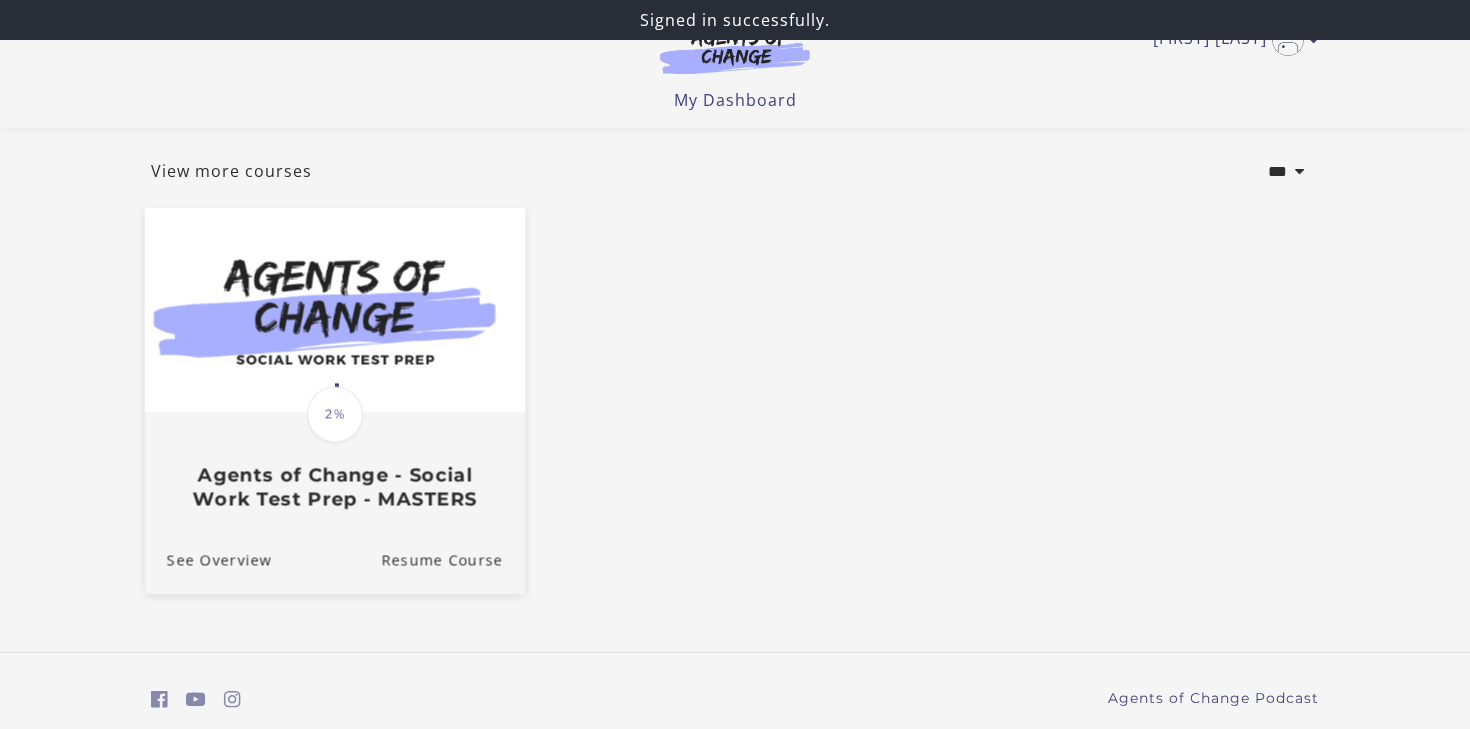 click on "2%" at bounding box center (335, 415) 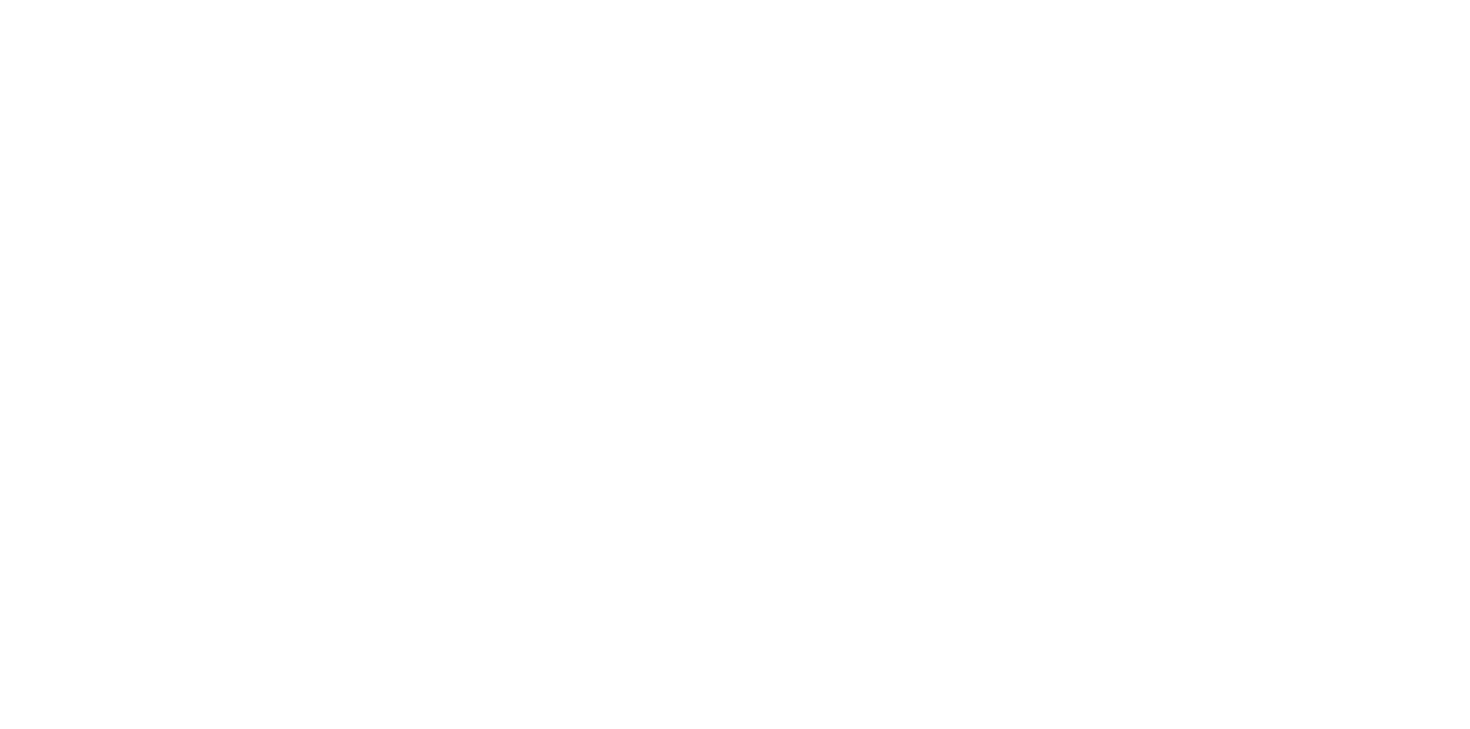 scroll, scrollTop: 0, scrollLeft: 0, axis: both 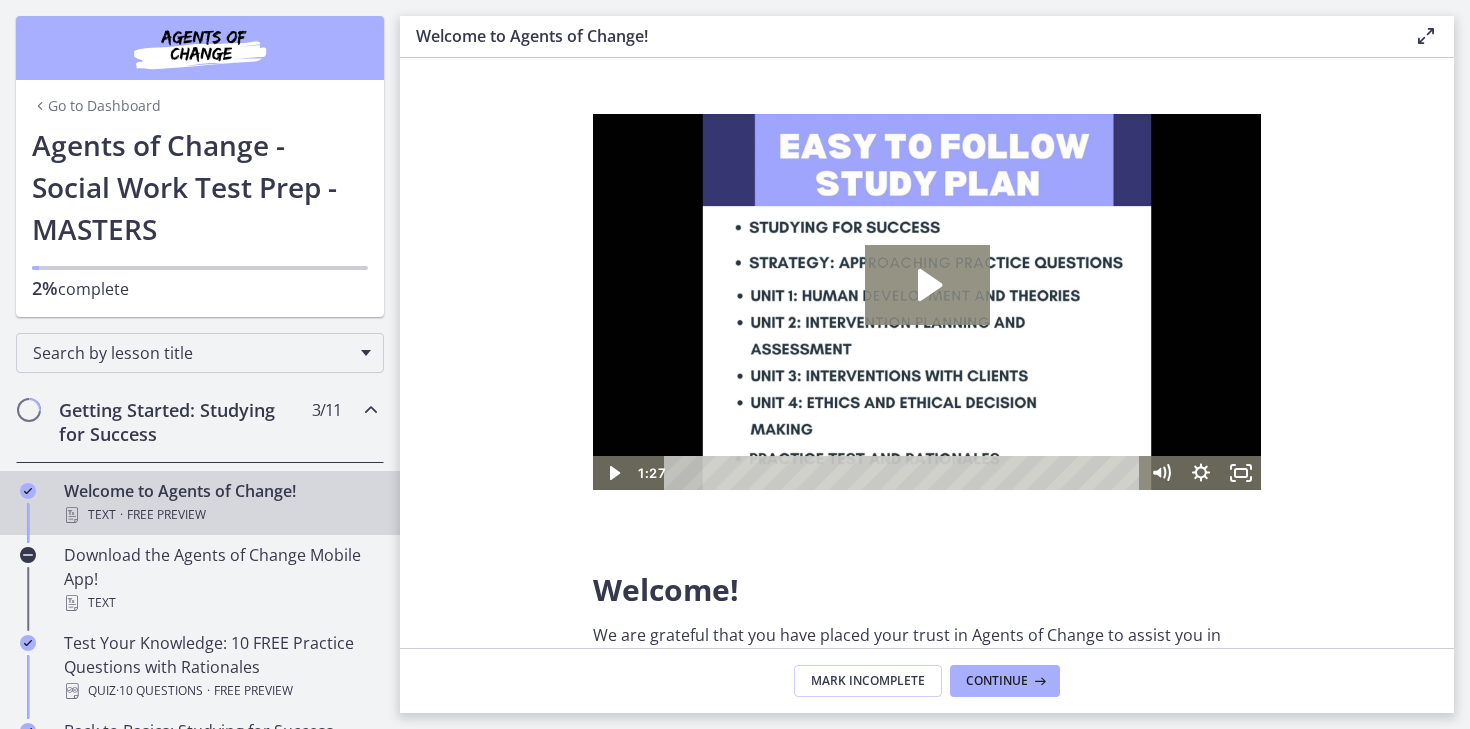 click 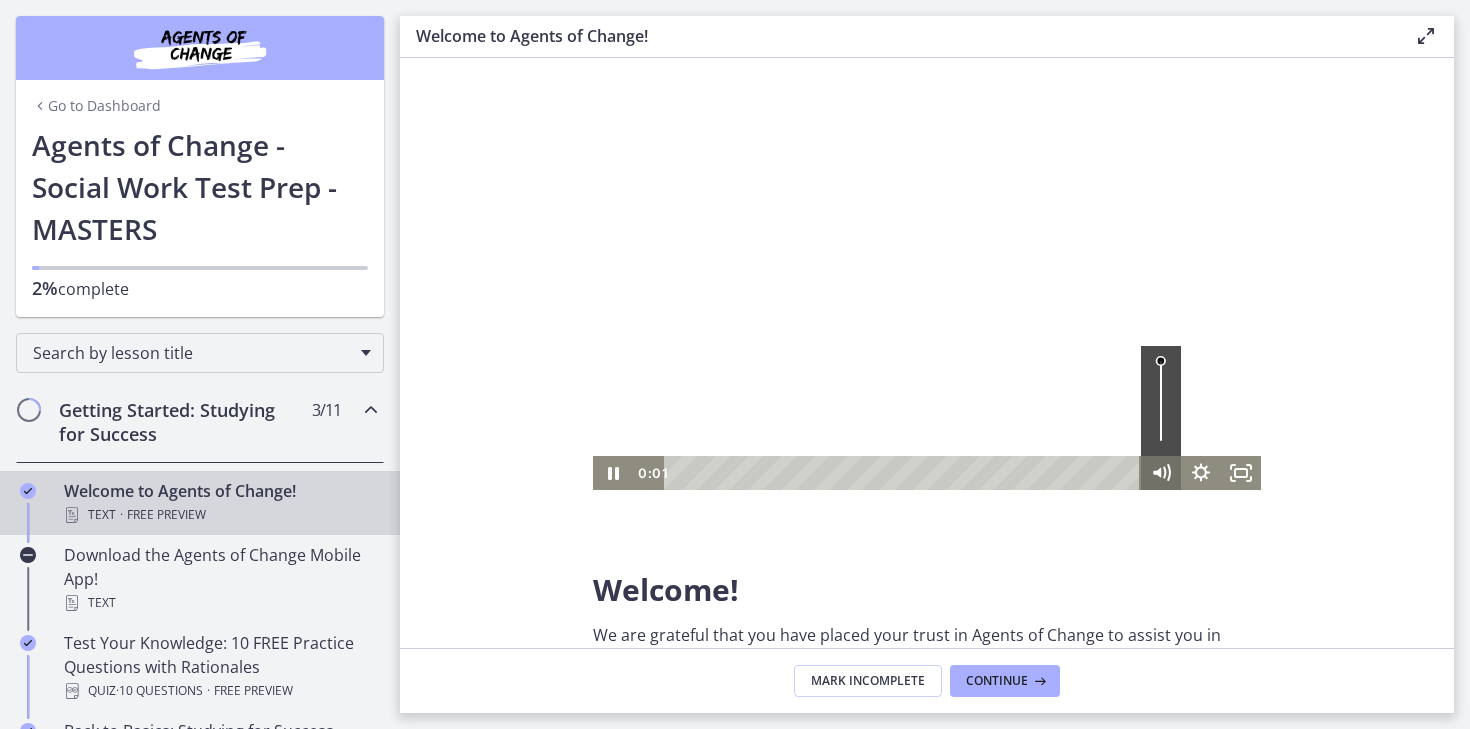 click 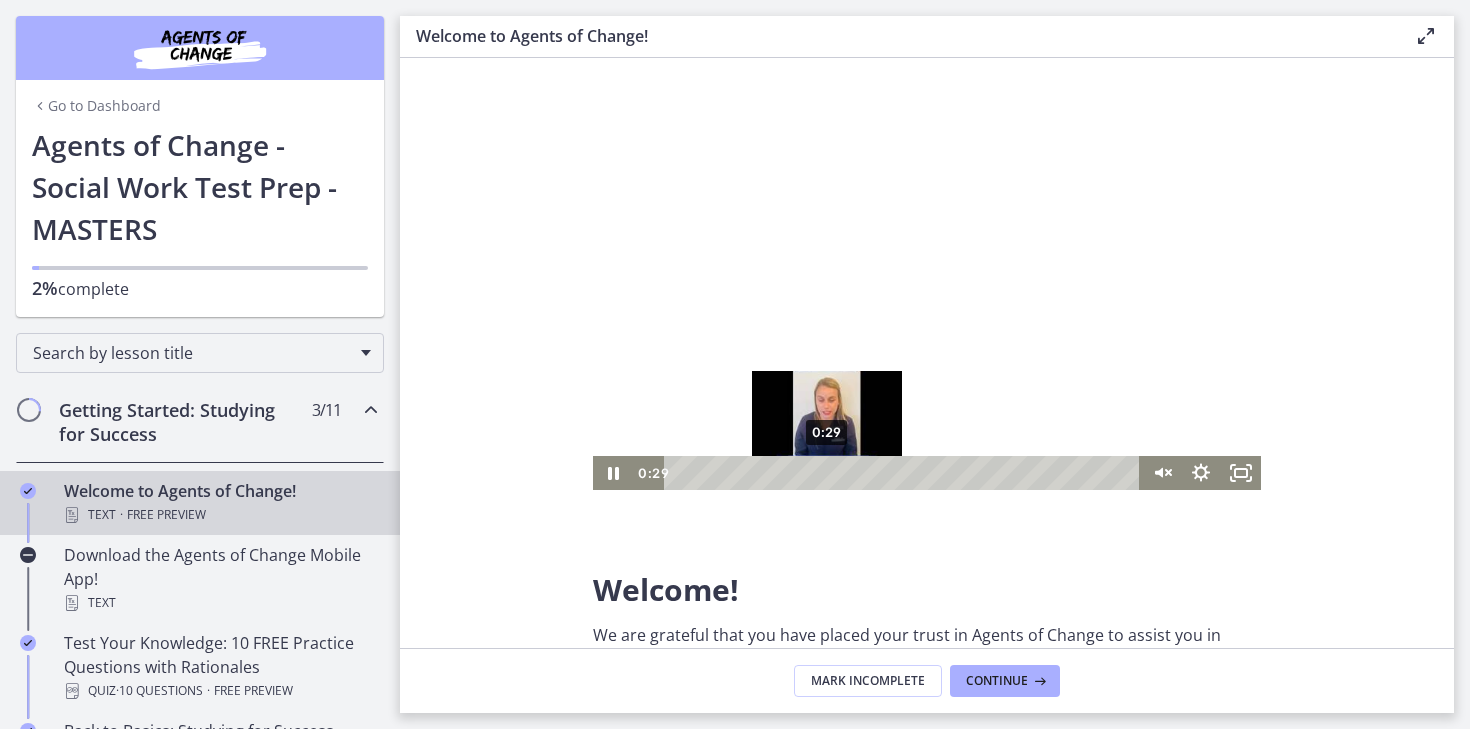 click on "0:29" at bounding box center (905, 473) 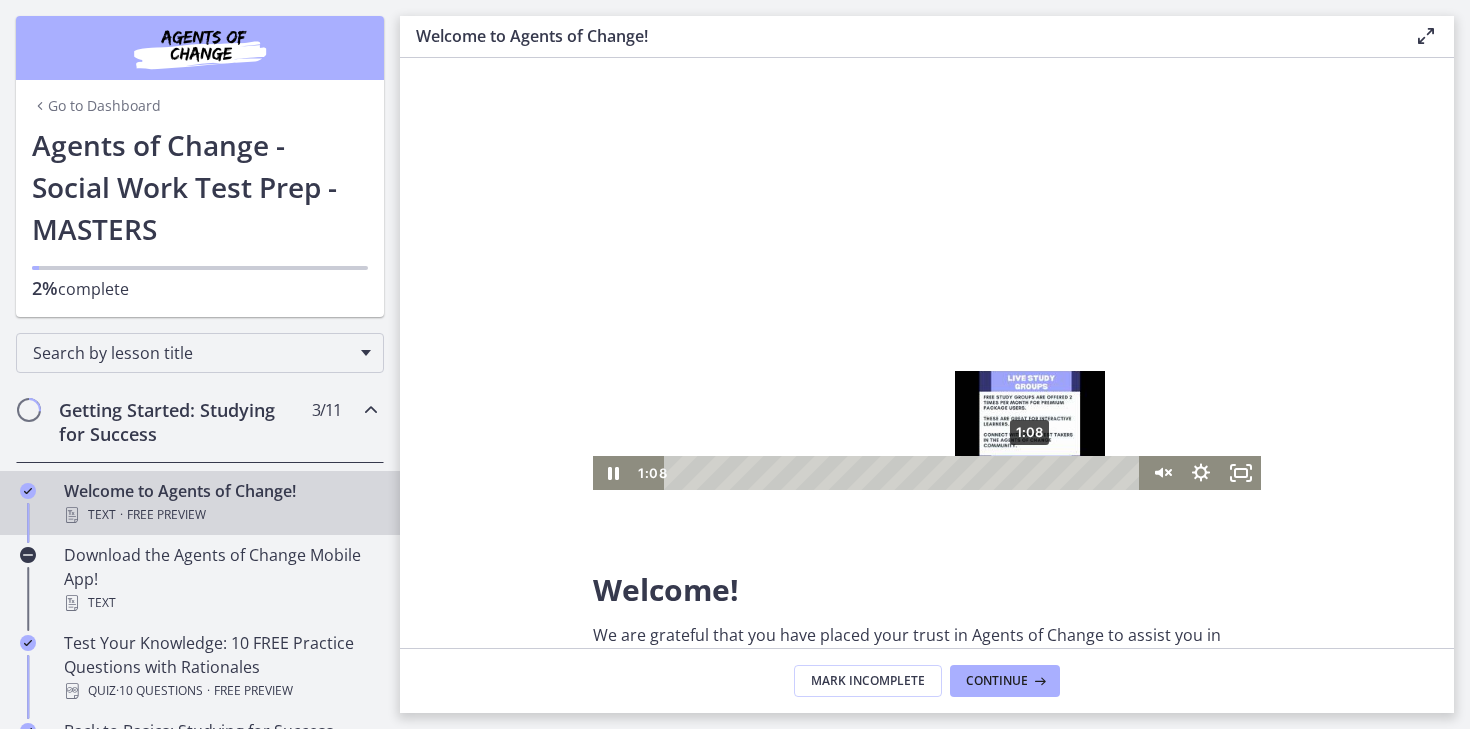 click on "1:08" at bounding box center (905, 473) 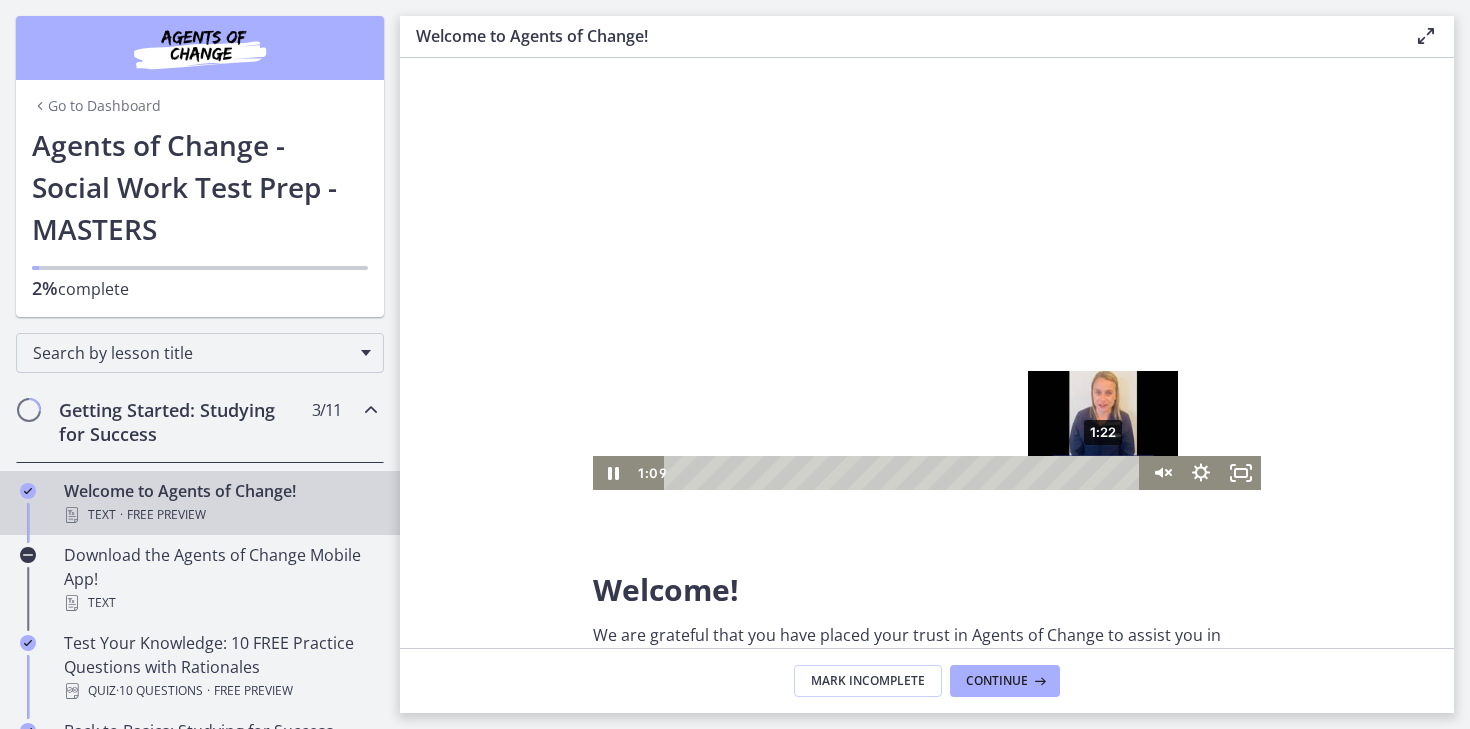 click on "1:22" at bounding box center [905, 473] 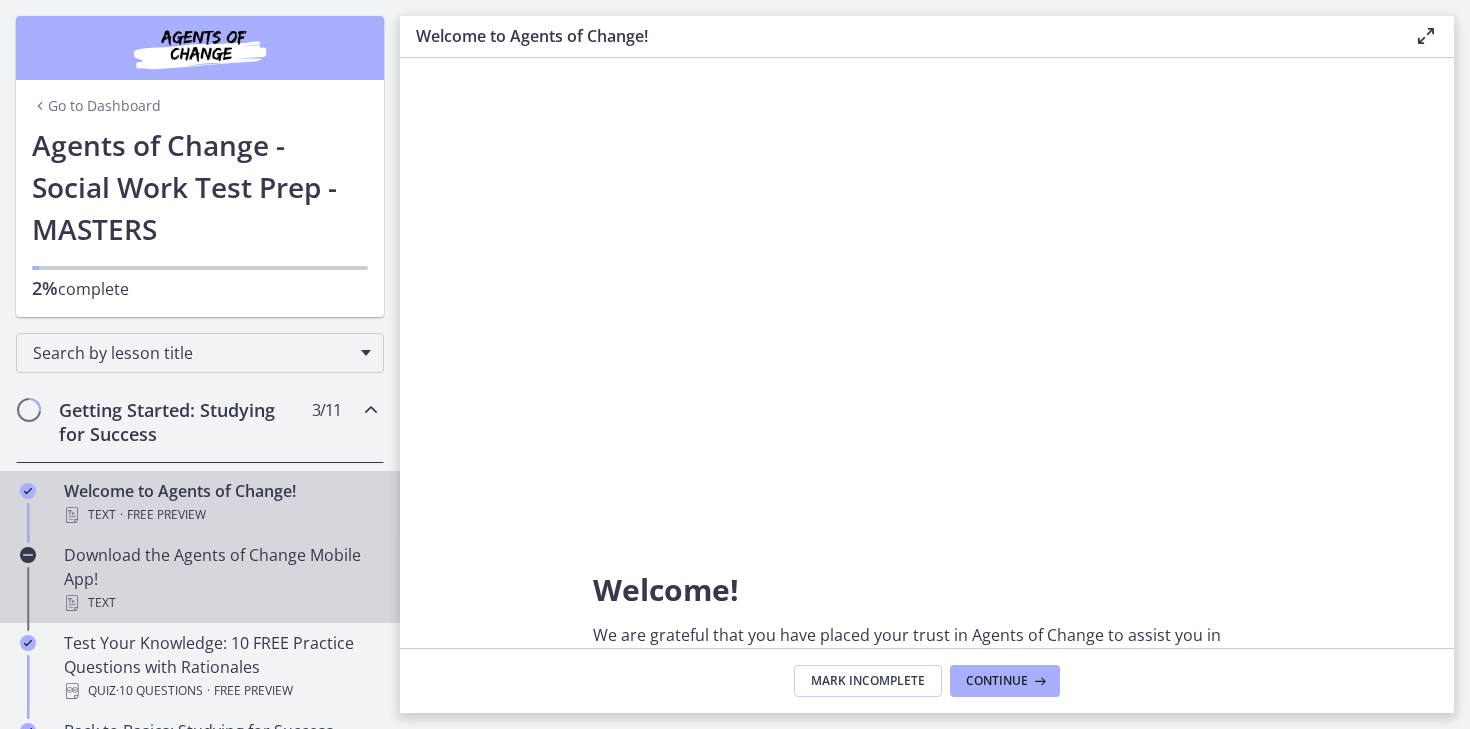 click on "Download the Agents of Change Mobile App!
Text" at bounding box center [220, 579] 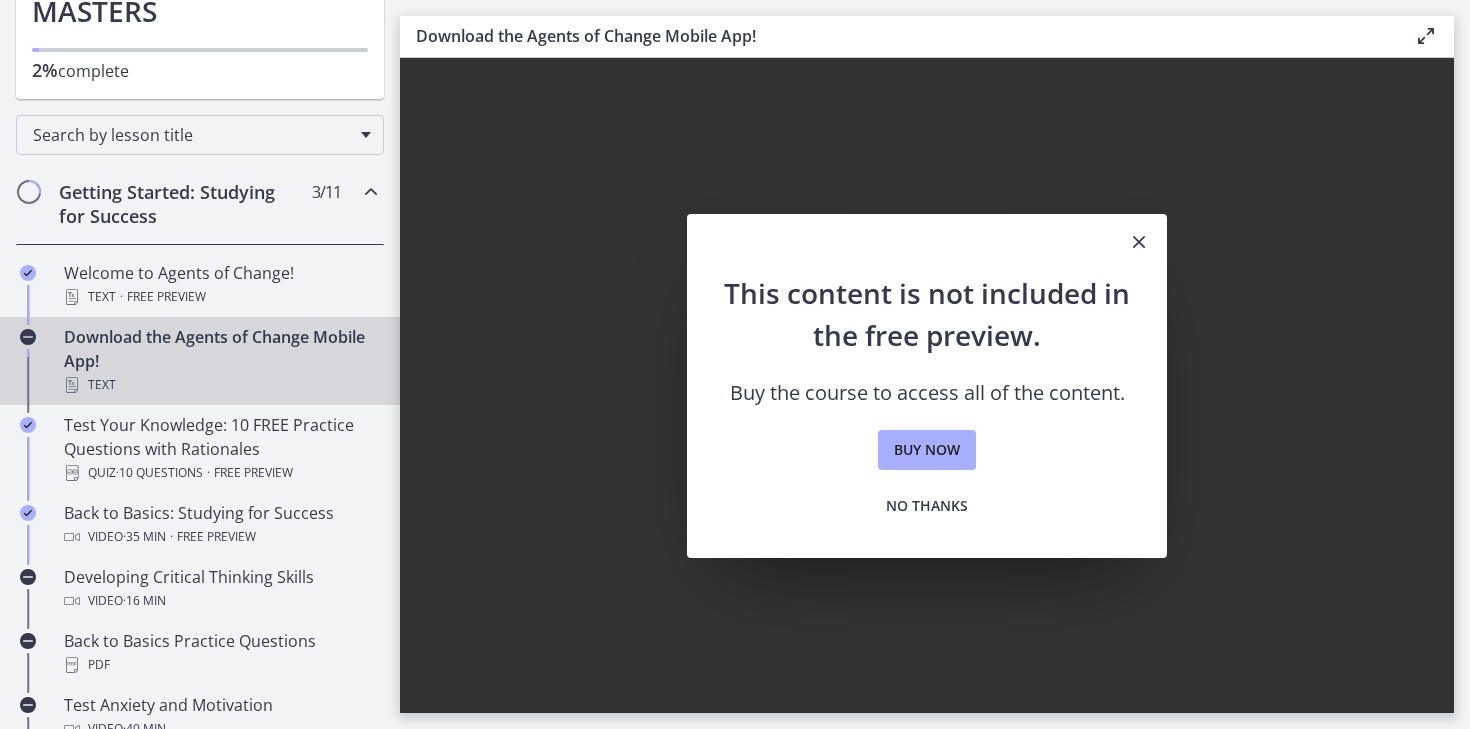 scroll, scrollTop: 260, scrollLeft: 0, axis: vertical 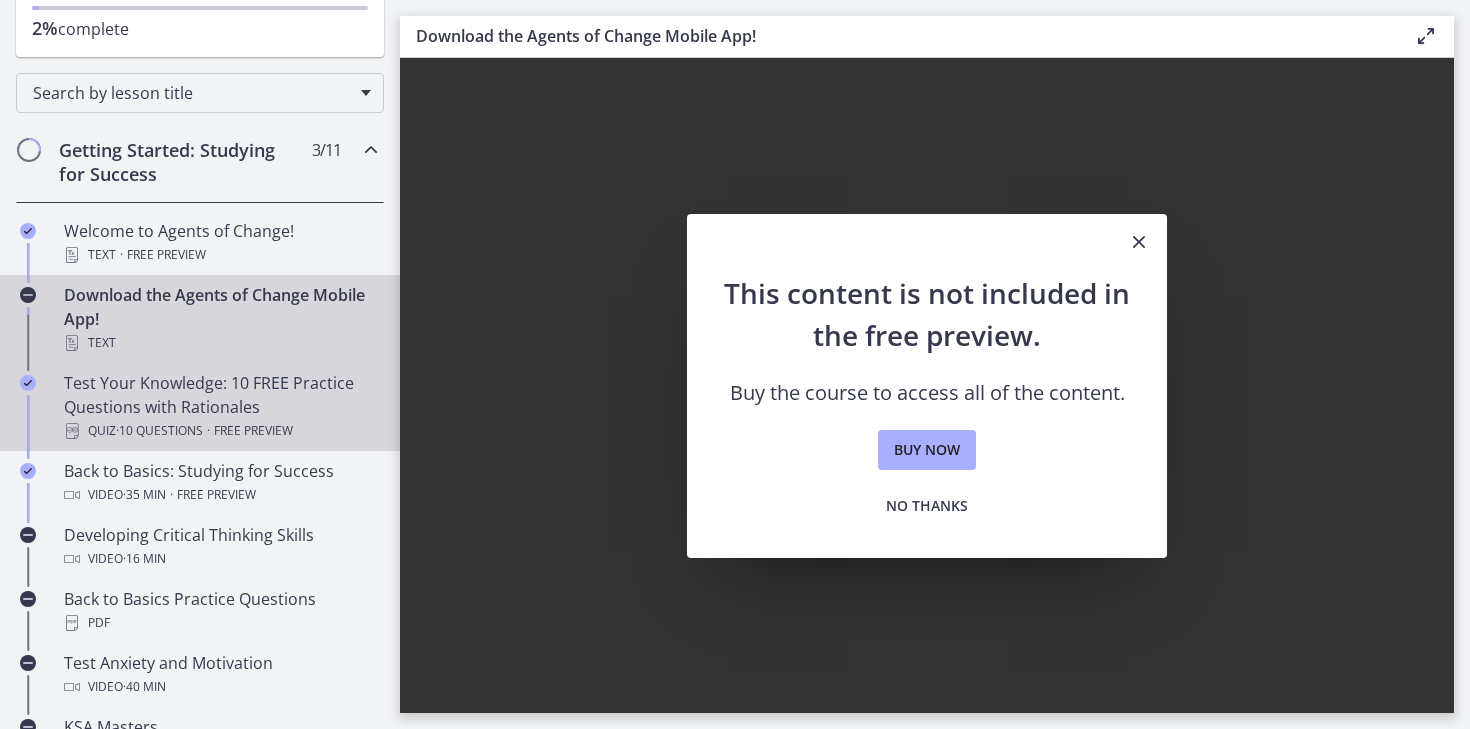 click on "·  10 Questions" at bounding box center [159, 431] 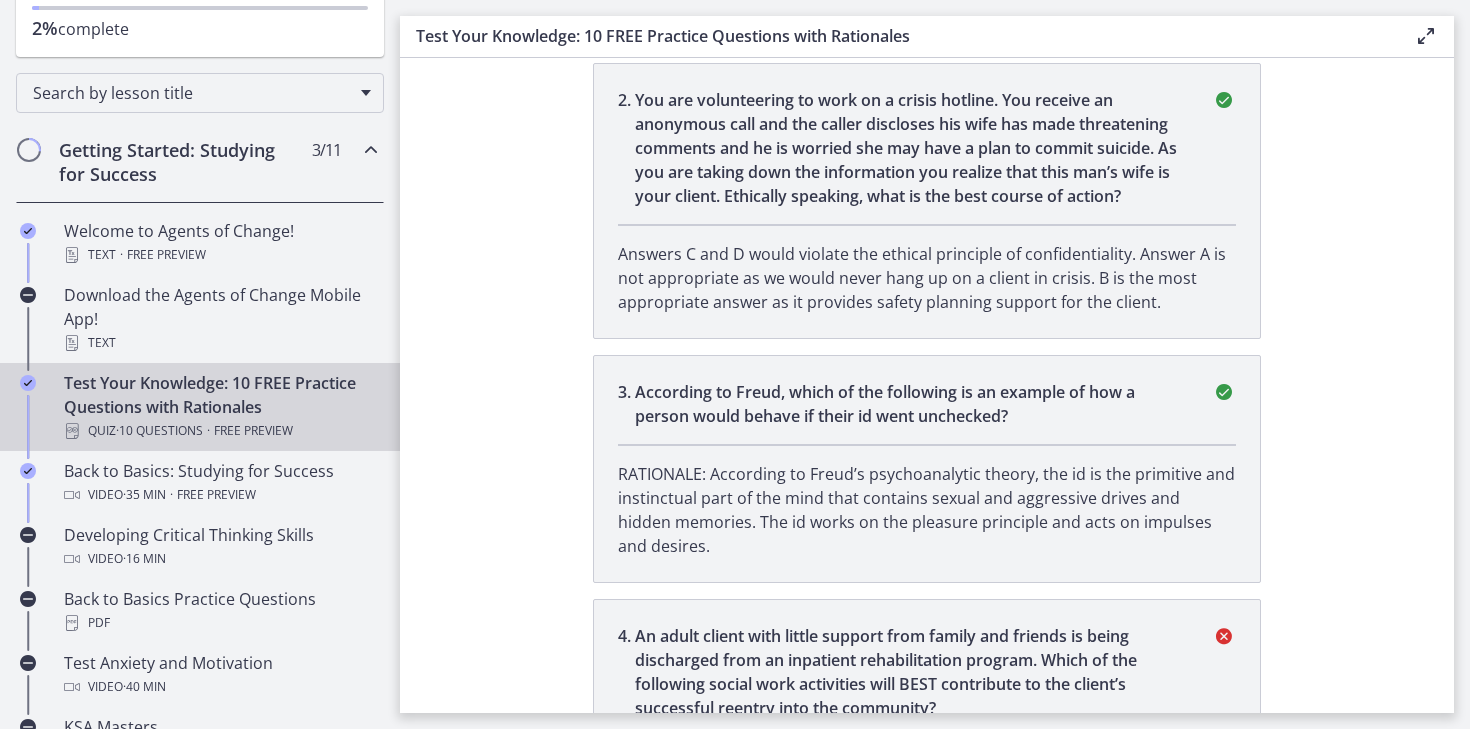 scroll, scrollTop: 1256, scrollLeft: 0, axis: vertical 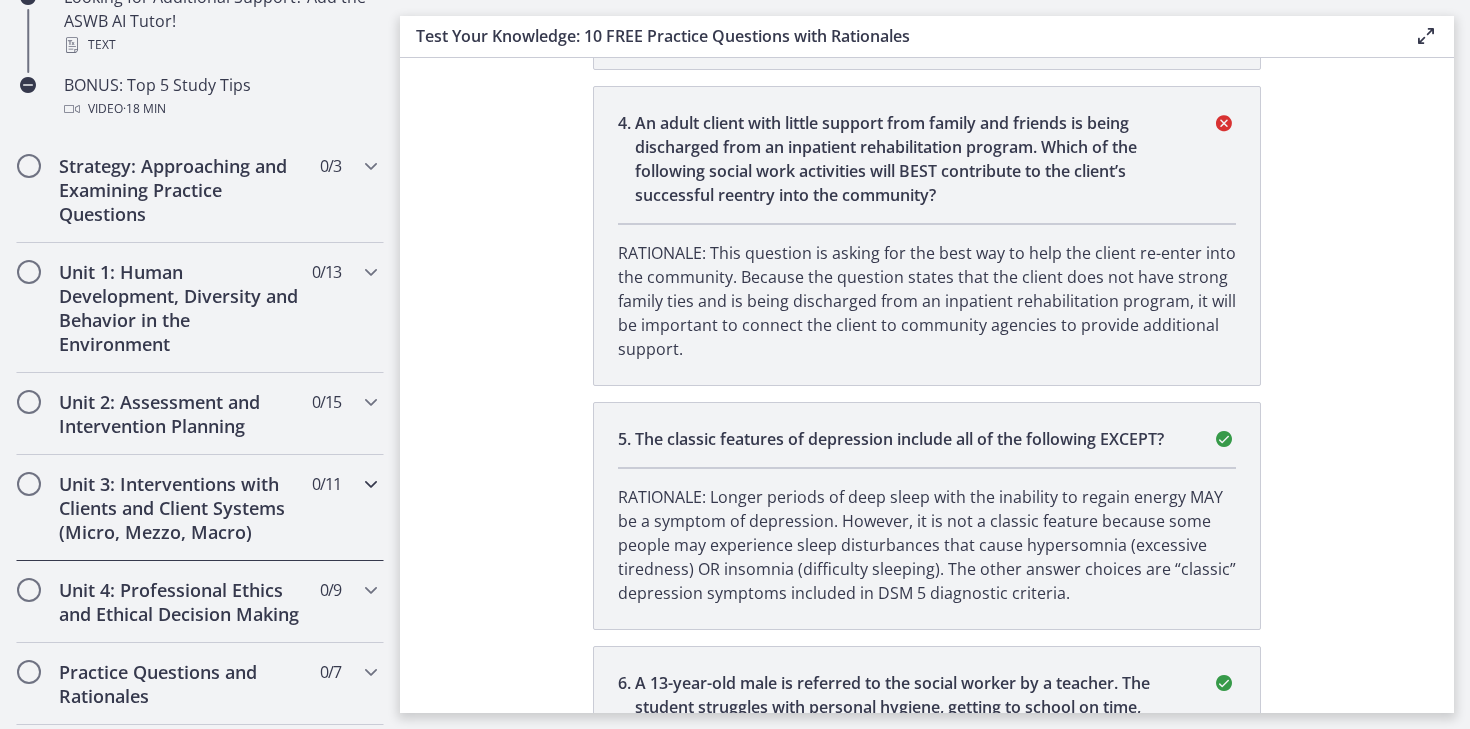 click on "Unit 3: Interventions with Clients and Client Systems (Micro, Mezzo, Macro)" at bounding box center [181, 508] 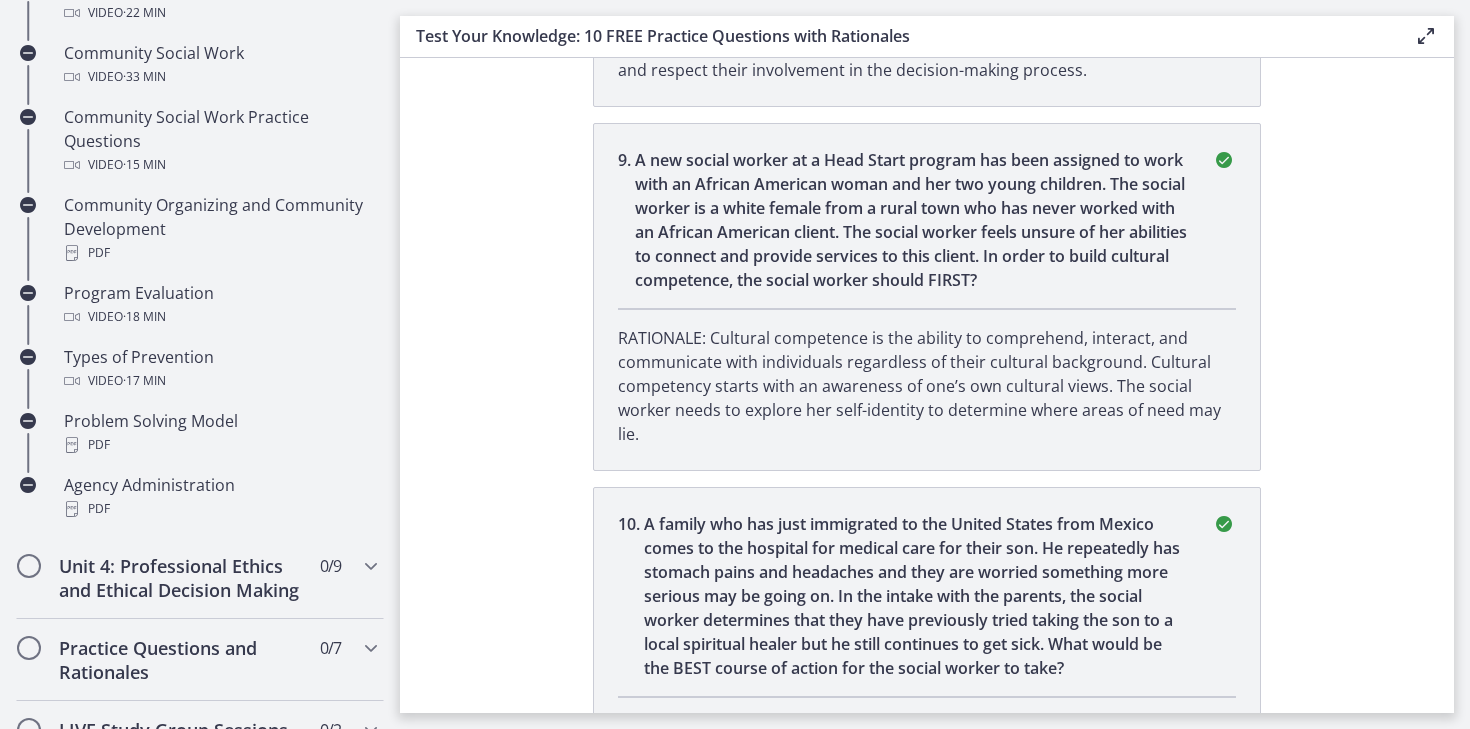 scroll, scrollTop: 2905, scrollLeft: 0, axis: vertical 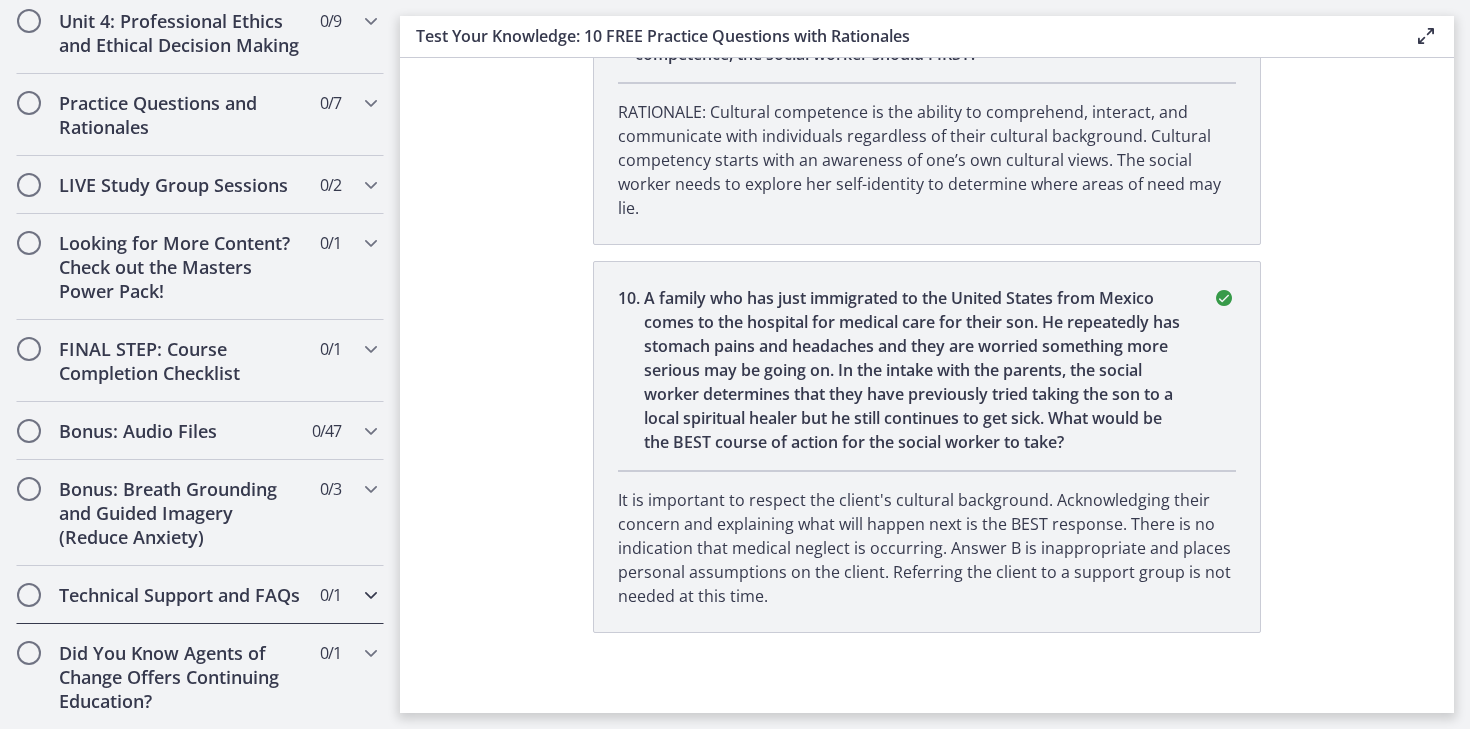 click on "Technical Support and FAQs" at bounding box center [181, 595] 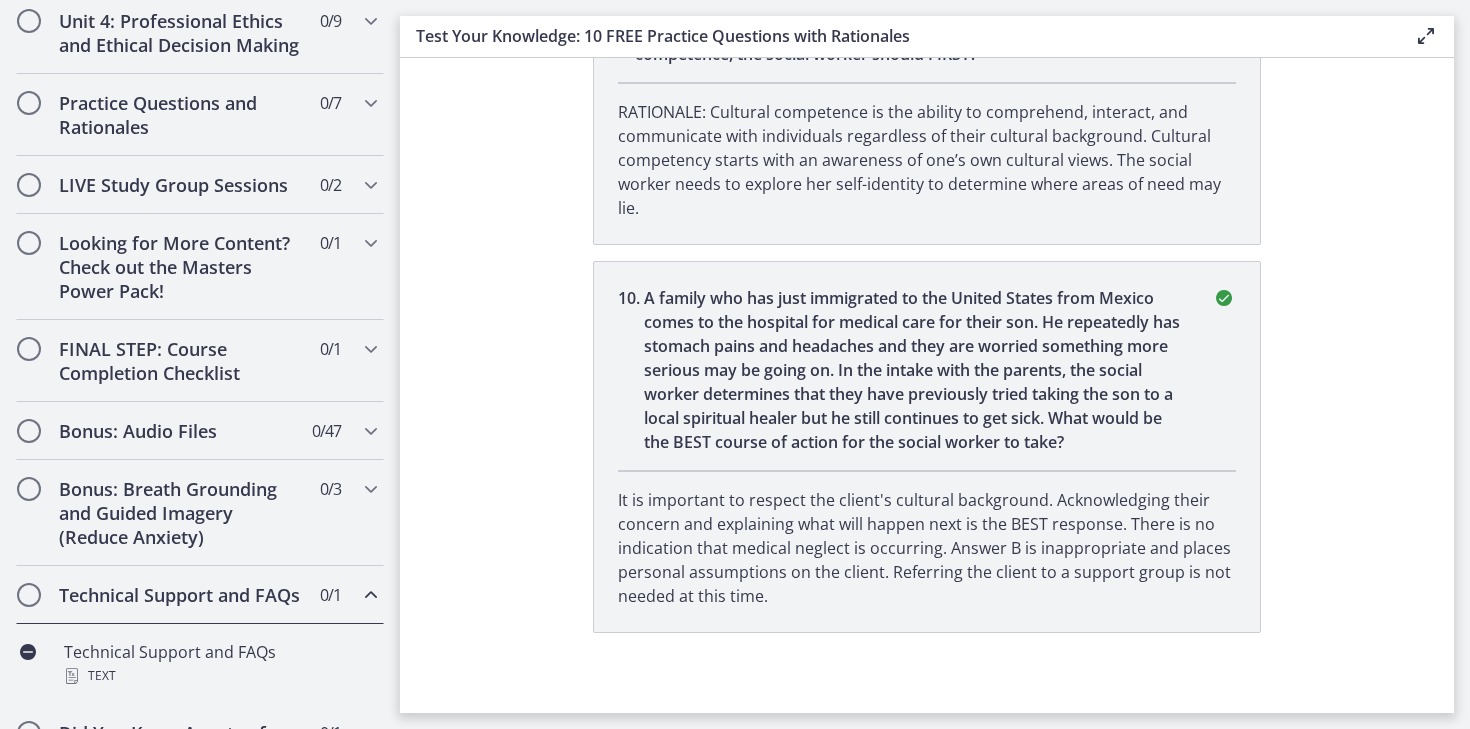 scroll, scrollTop: 975, scrollLeft: 0, axis: vertical 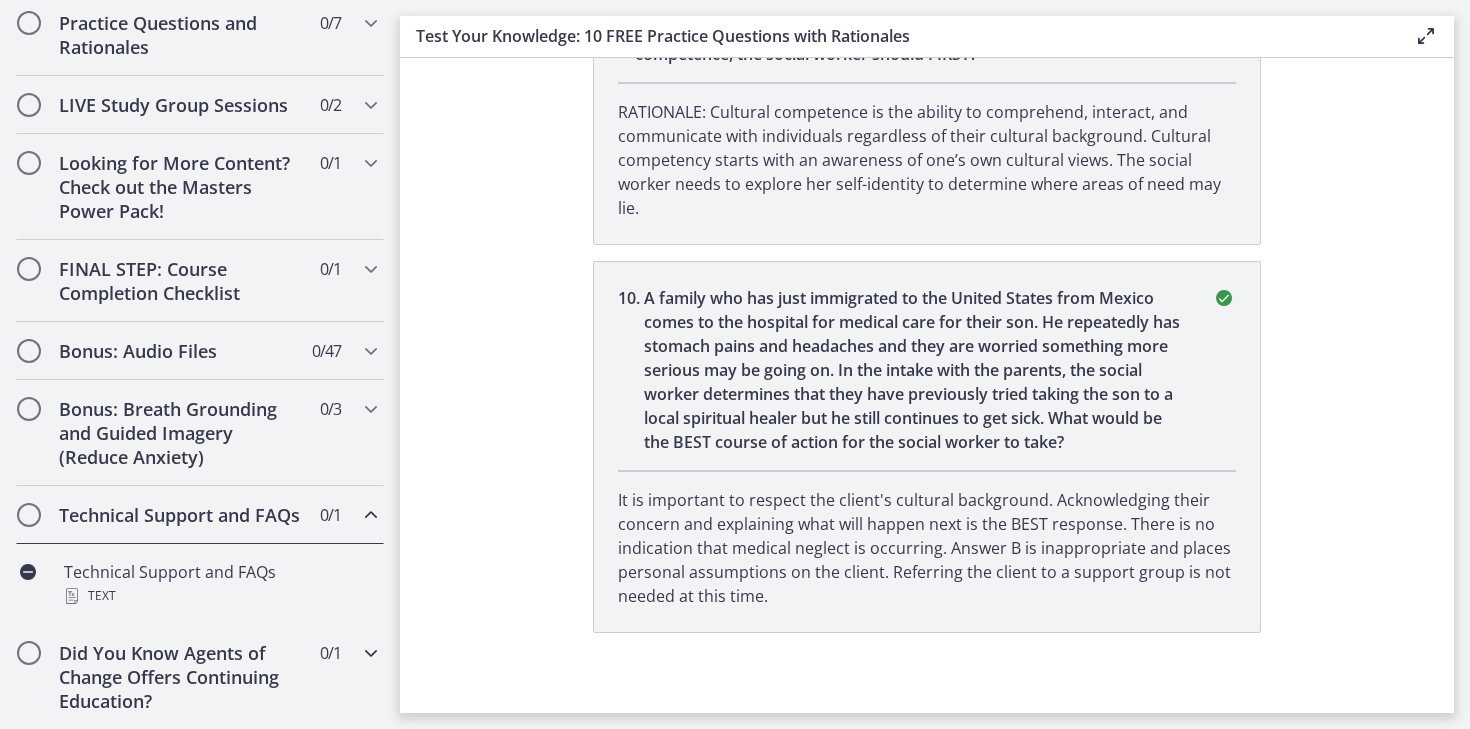 click on "Did You Know Agents of Change Offers Continuing Education?" at bounding box center [181, 677] 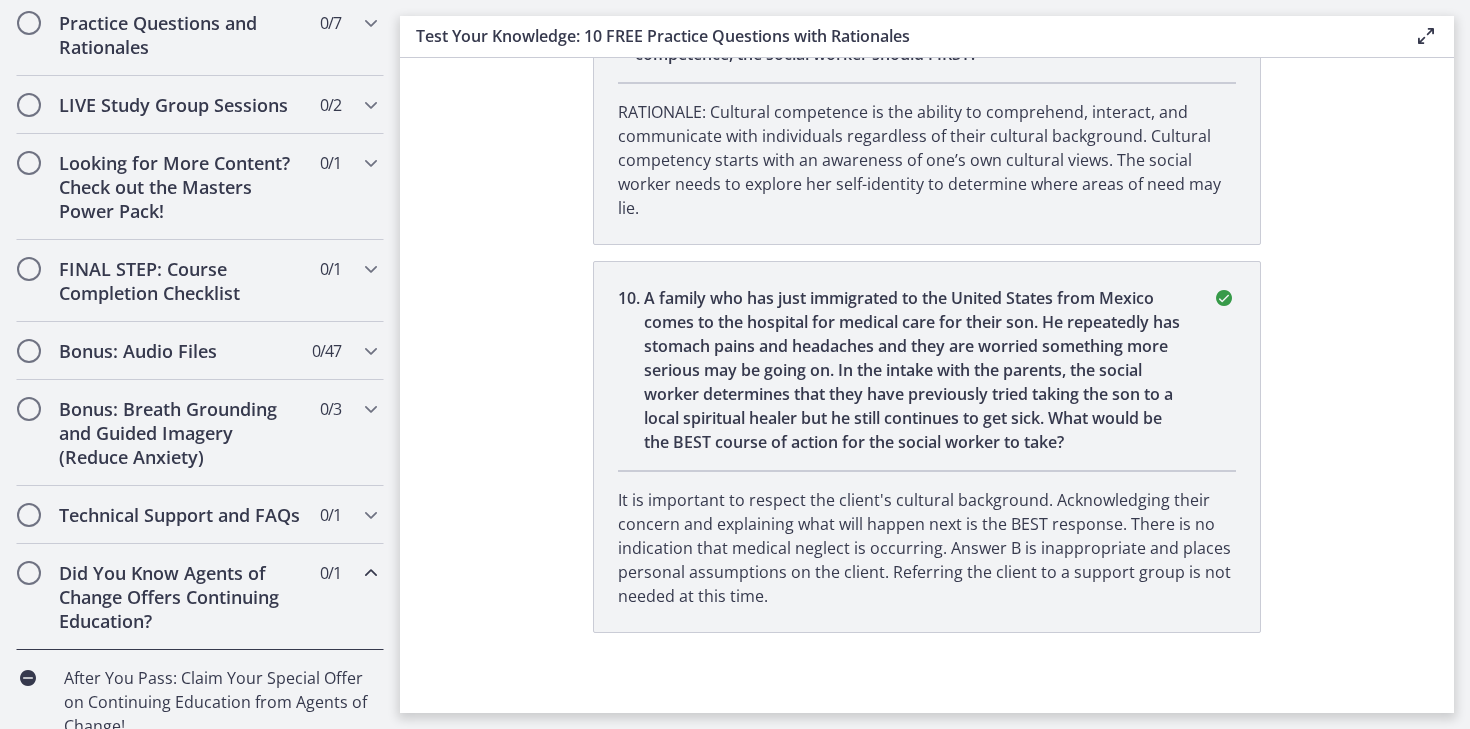 click on "Did You Know Agents of Change Offers Continuing Education?" at bounding box center [181, 597] 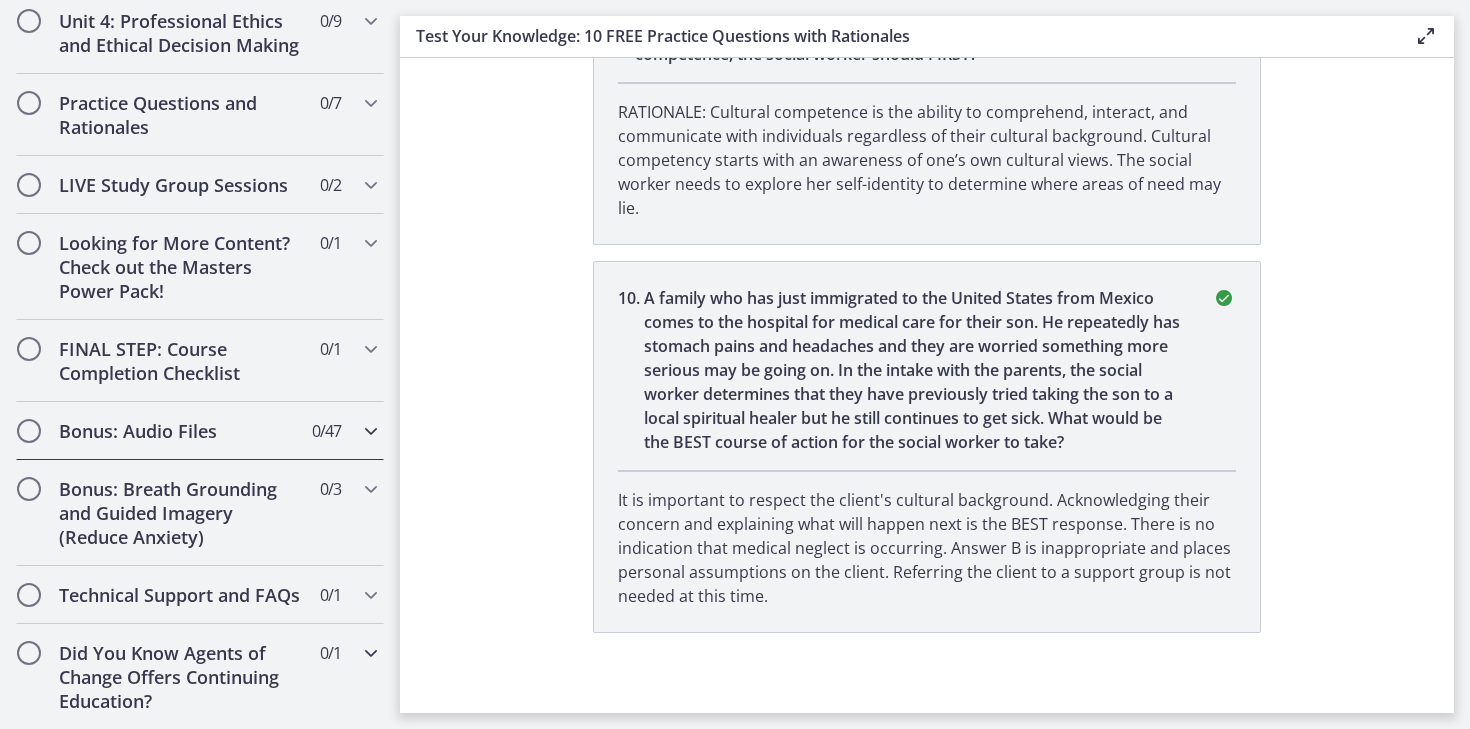 scroll, scrollTop: 895, scrollLeft: 0, axis: vertical 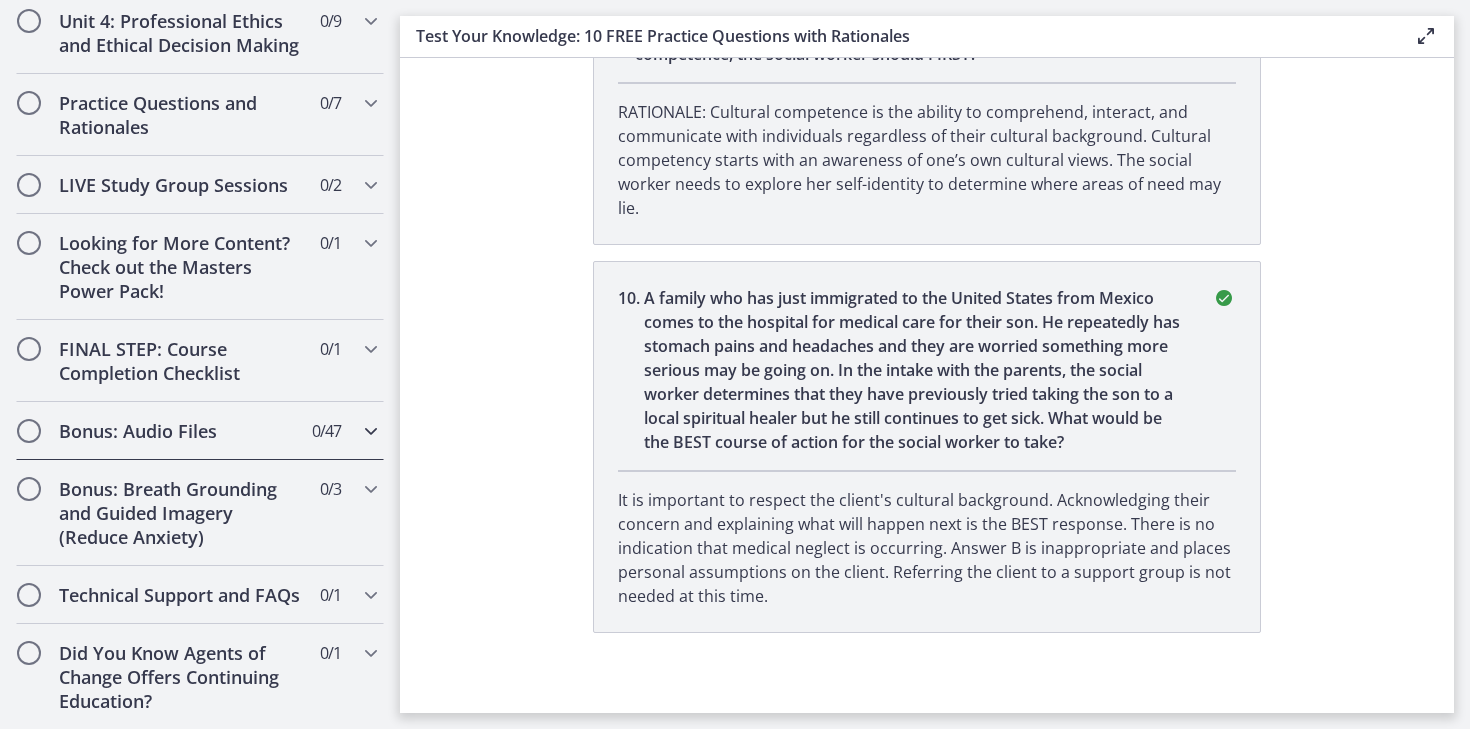 click on "Bonus: Audio Files
0  /  47
Completed" at bounding box center (200, 431) 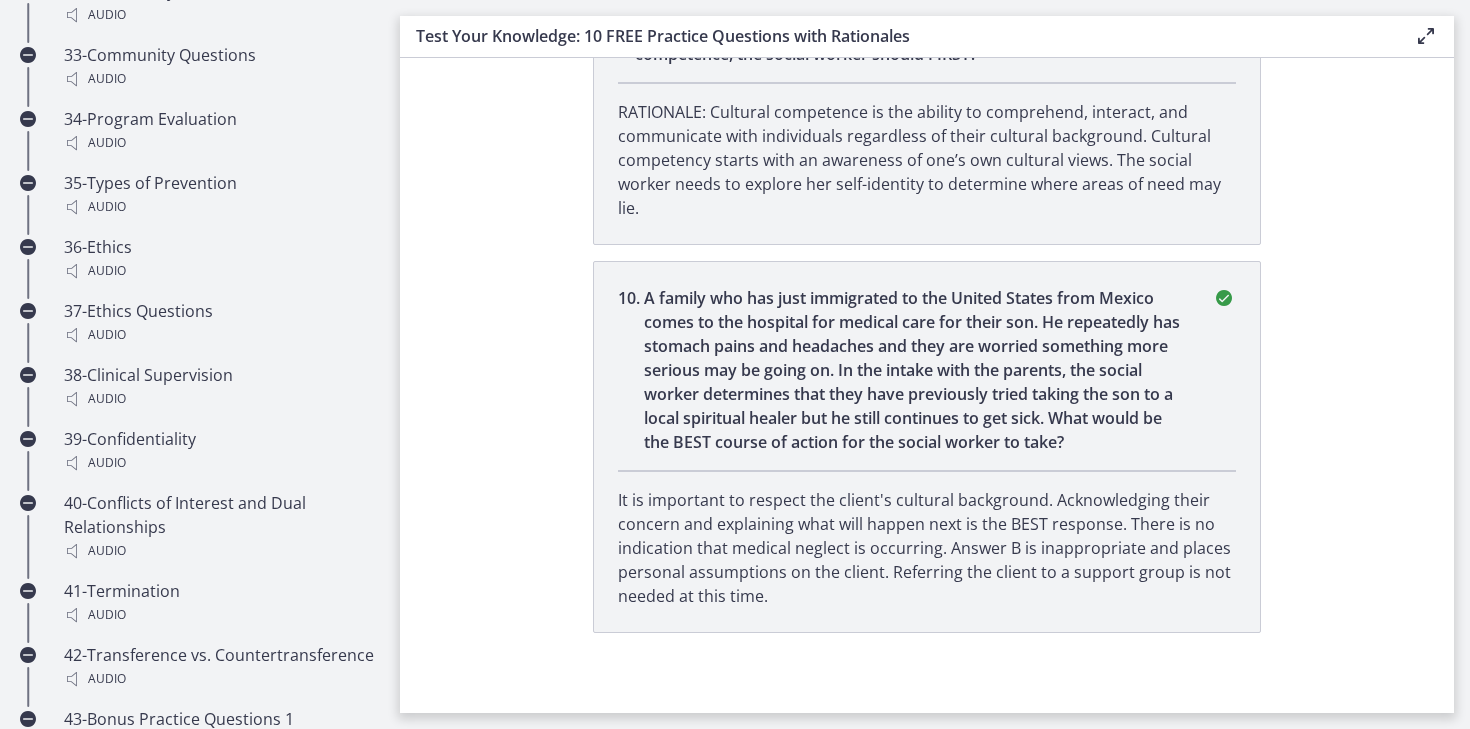 scroll, scrollTop: 3991, scrollLeft: 0, axis: vertical 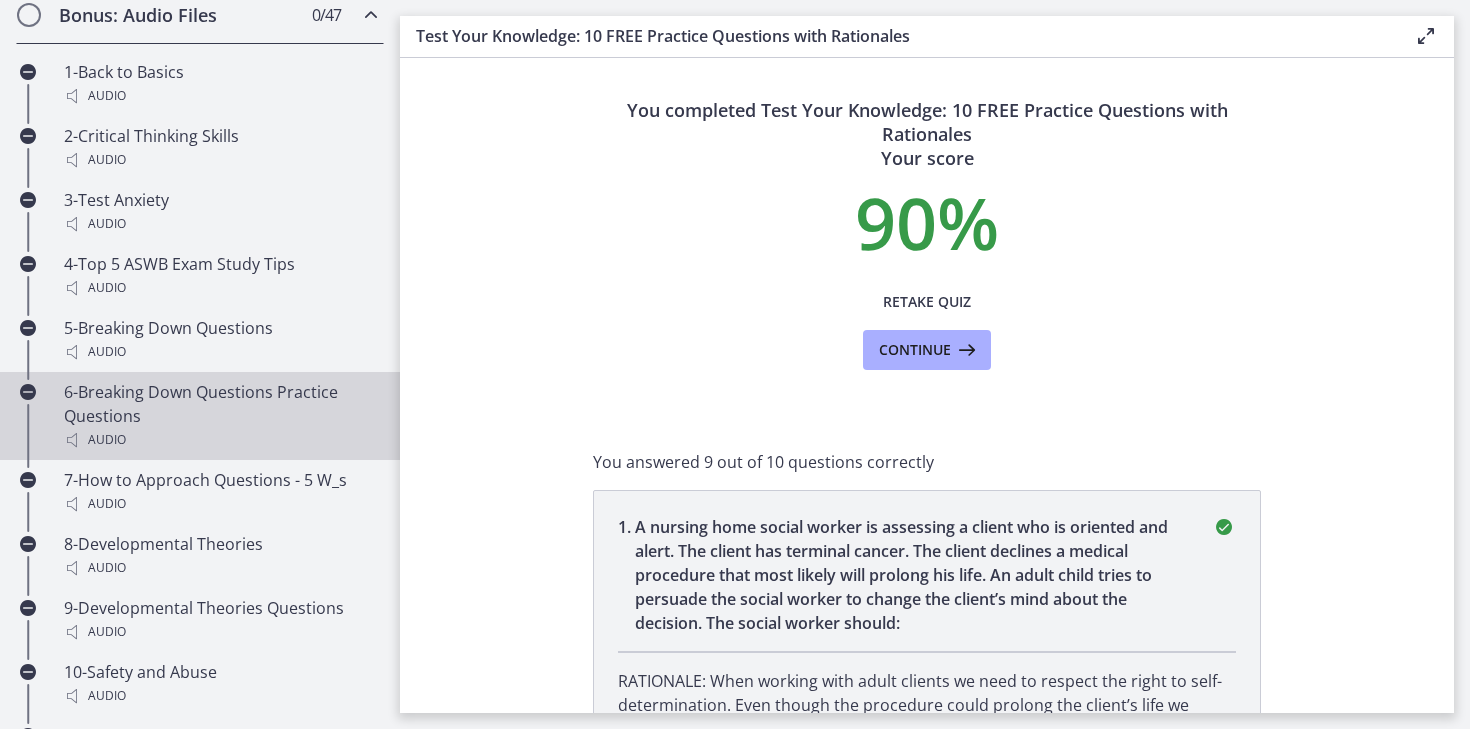 click on "6-Breaking Down Questions Practice Questions
Audio" at bounding box center [220, 416] 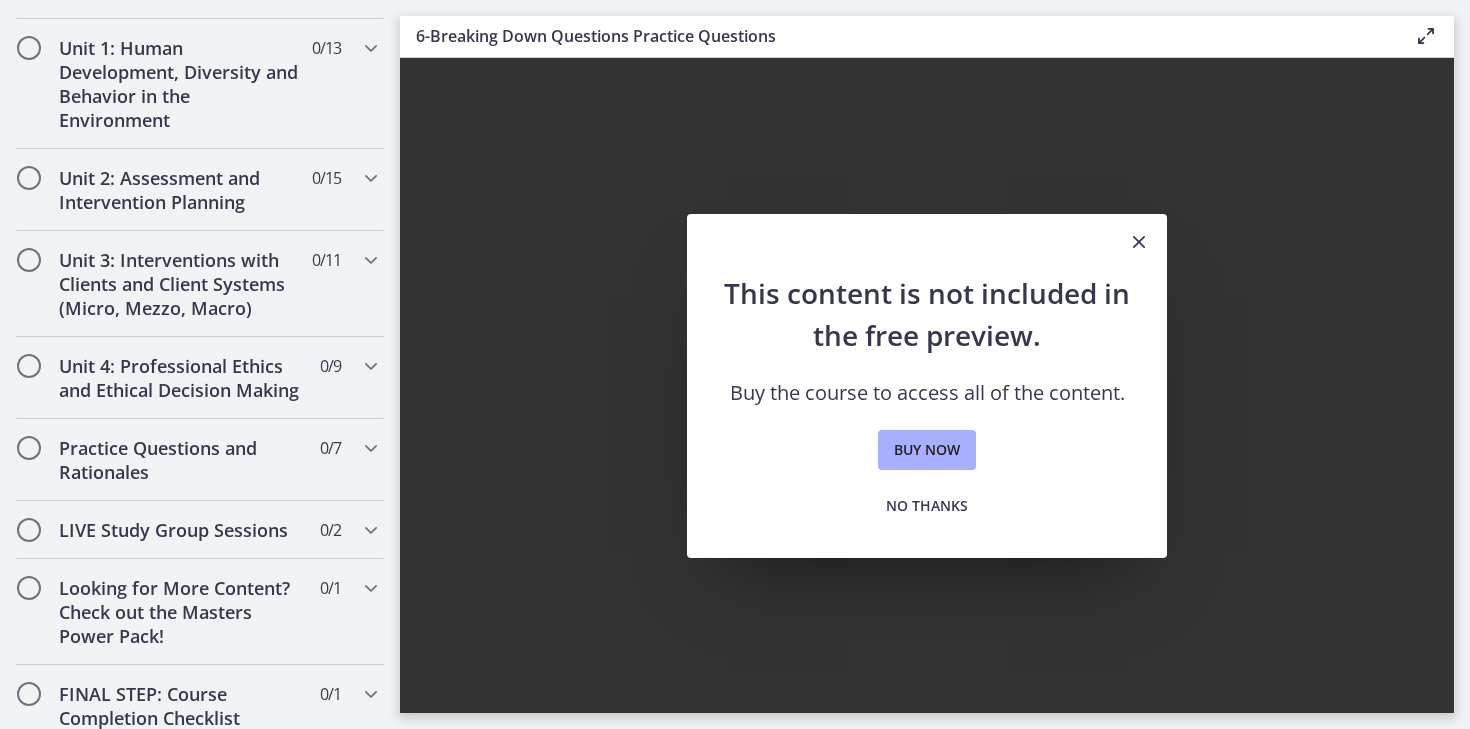scroll, scrollTop: 0, scrollLeft: 0, axis: both 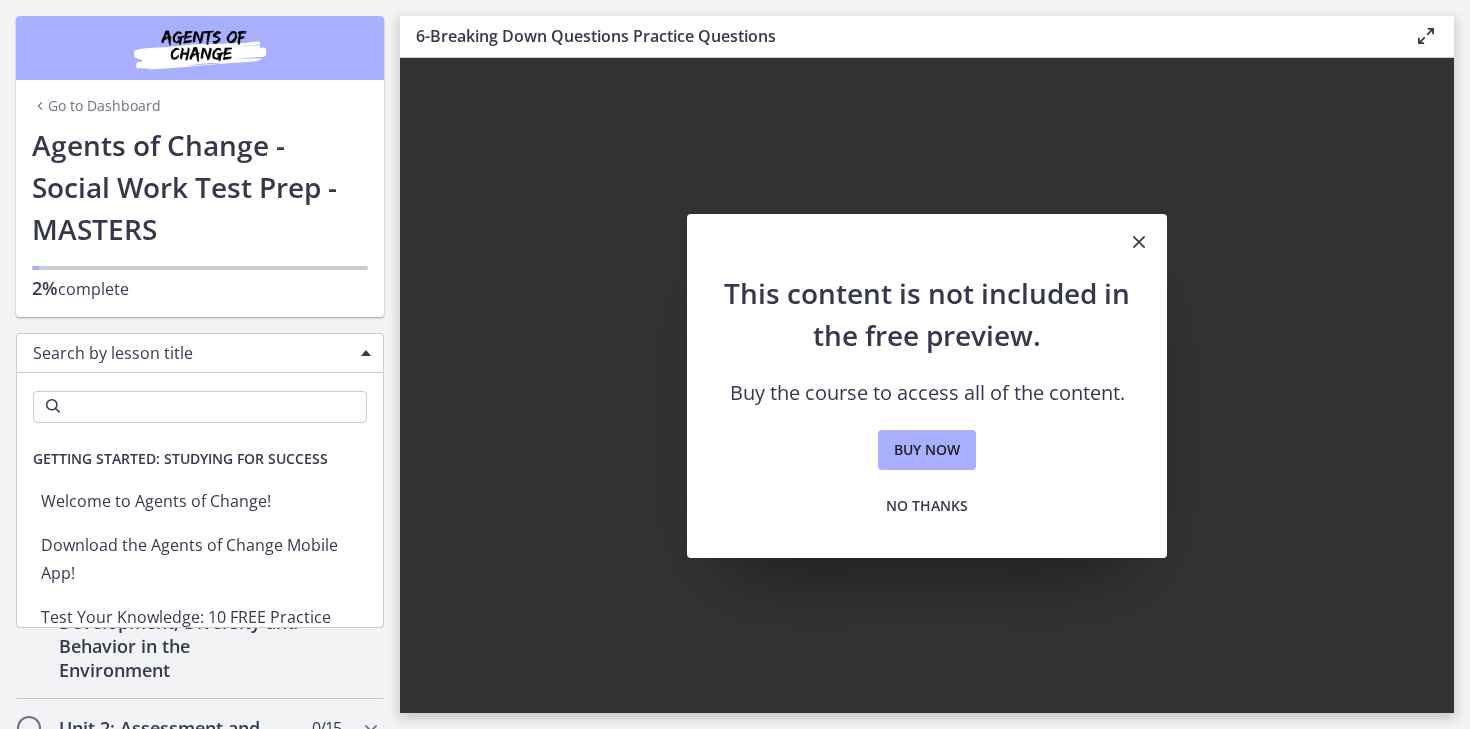 click on "Search by lesson title" at bounding box center (200, 353) 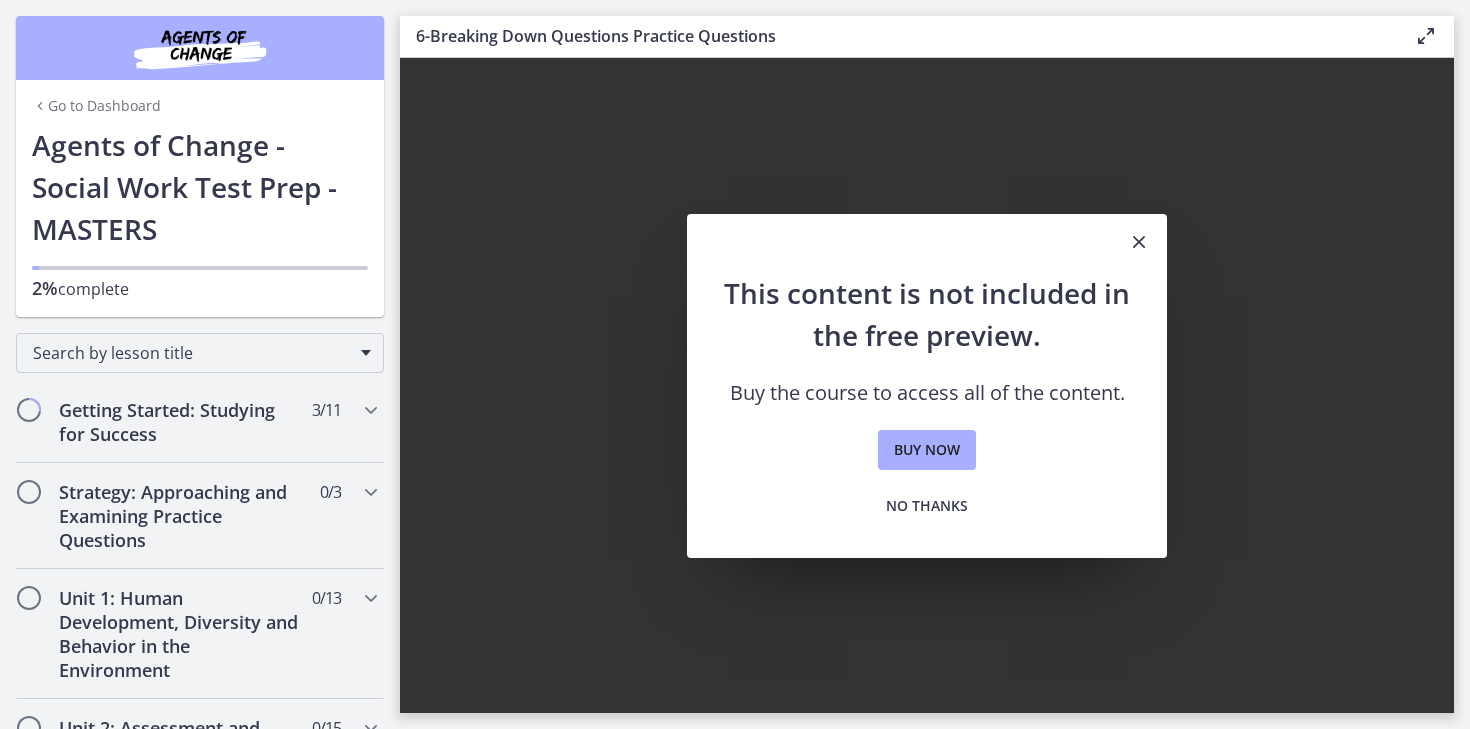 click on "2%  complete" at bounding box center [200, 275] 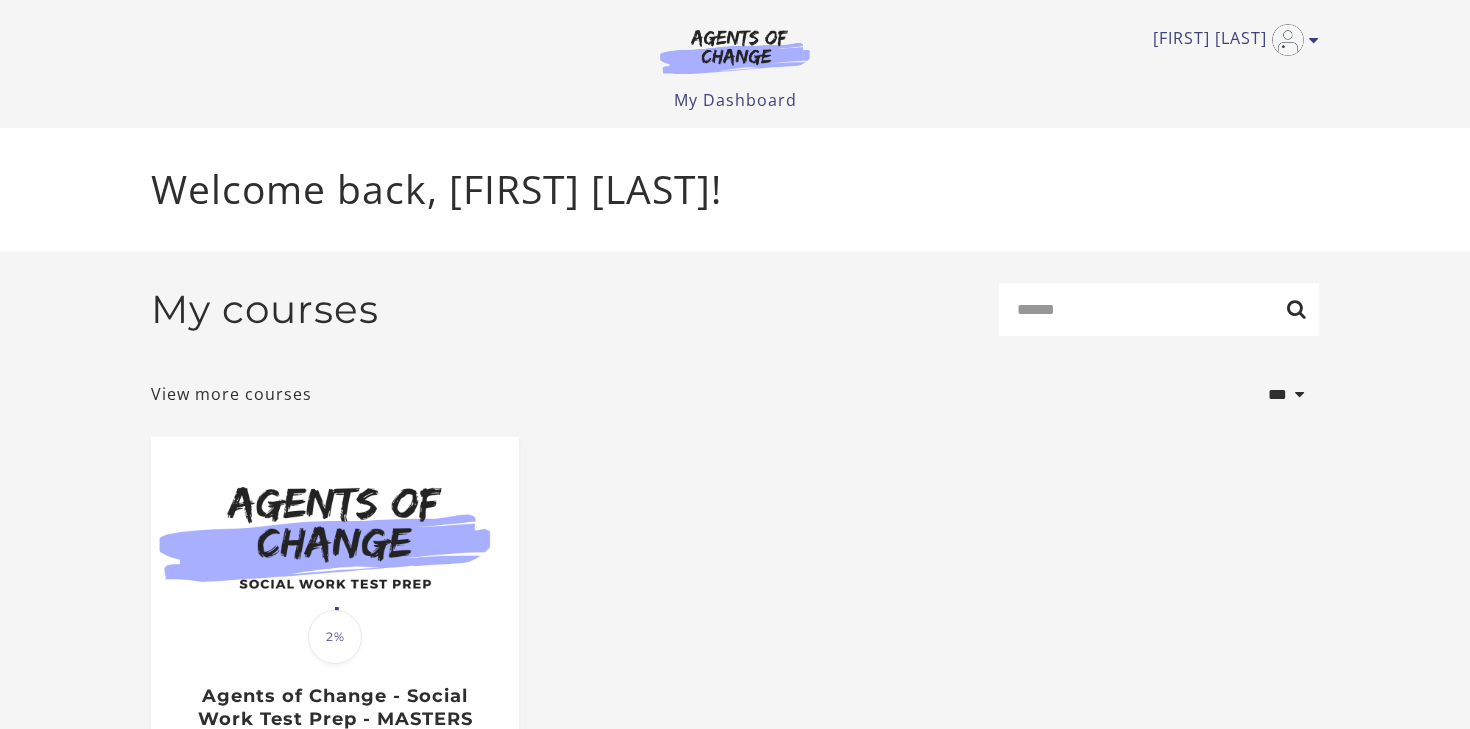 scroll, scrollTop: 0, scrollLeft: 0, axis: both 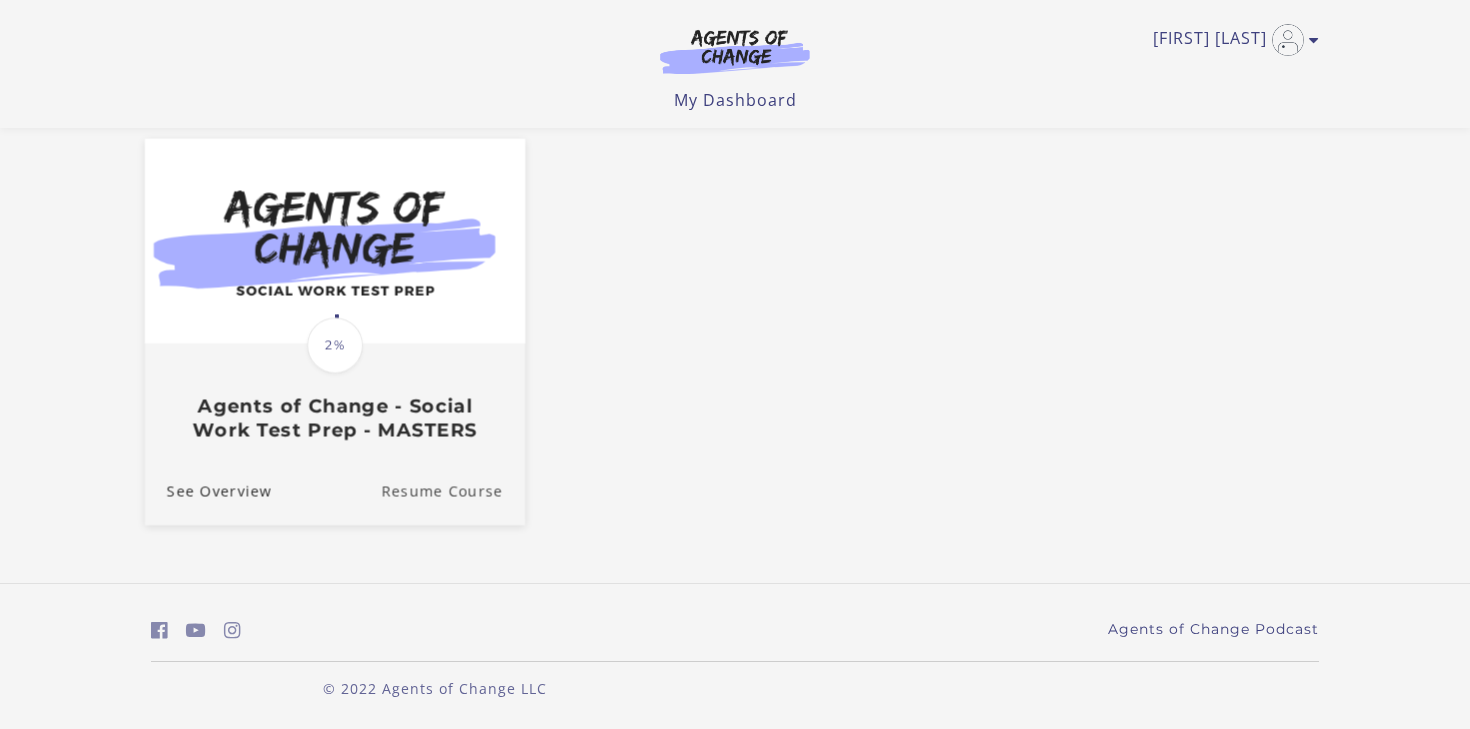 click on "Resume Course" at bounding box center (453, 491) 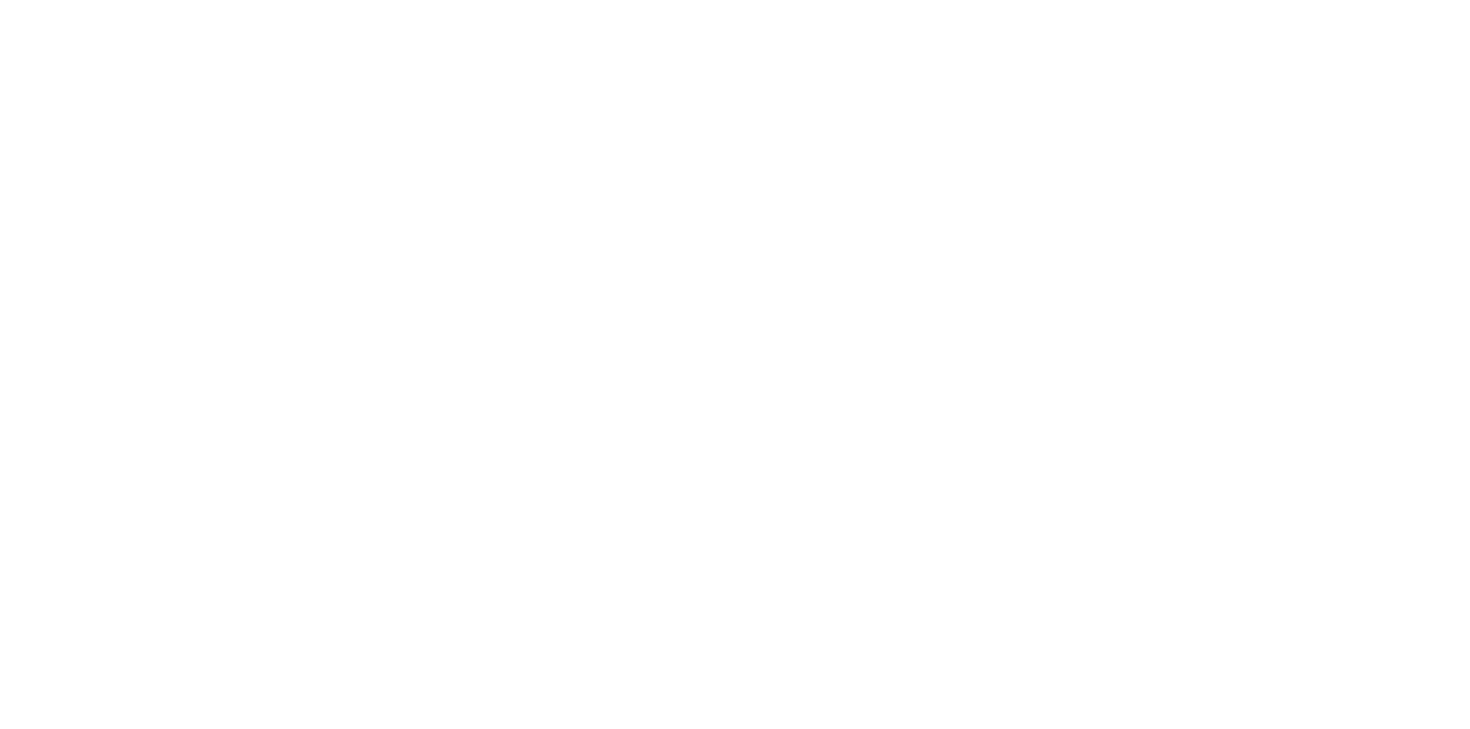scroll, scrollTop: 0, scrollLeft: 0, axis: both 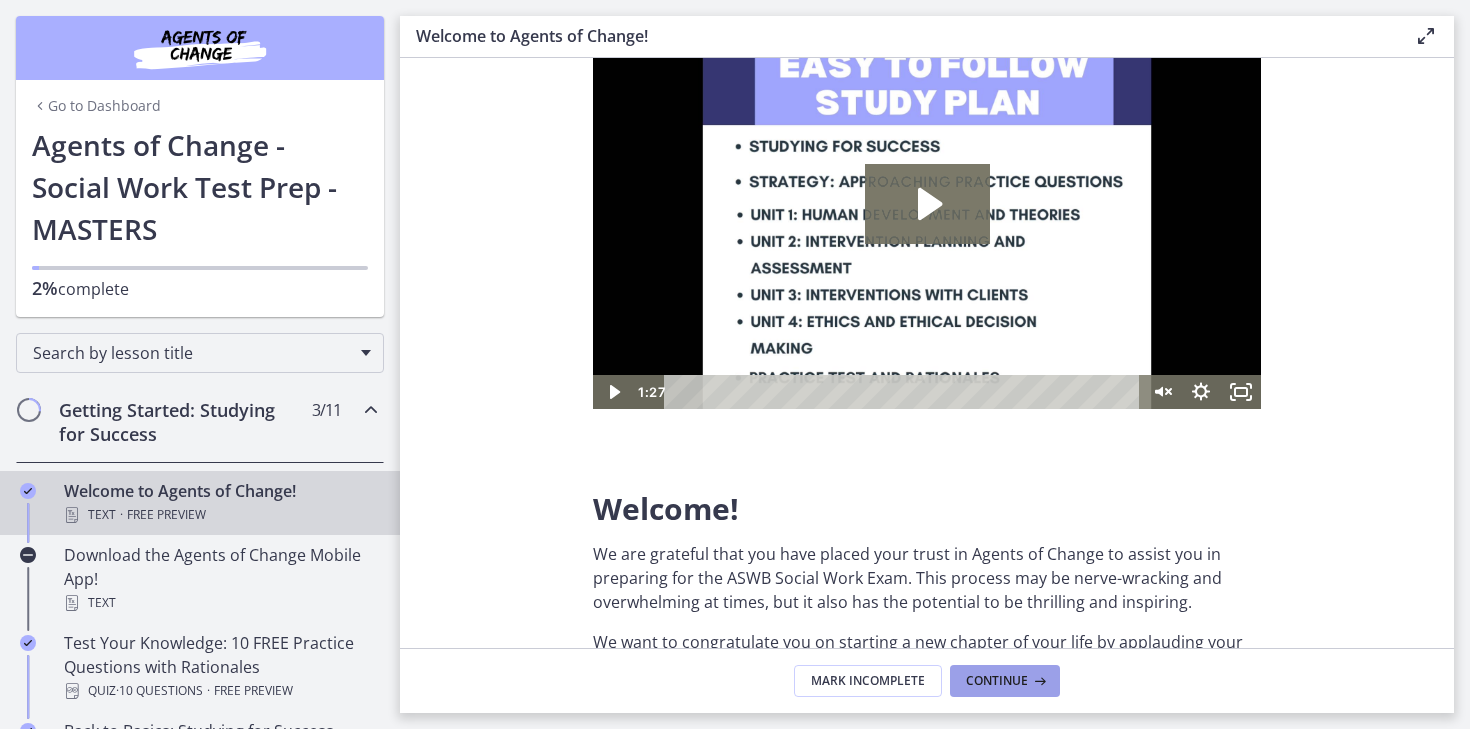 click on "Continue" at bounding box center (997, 681) 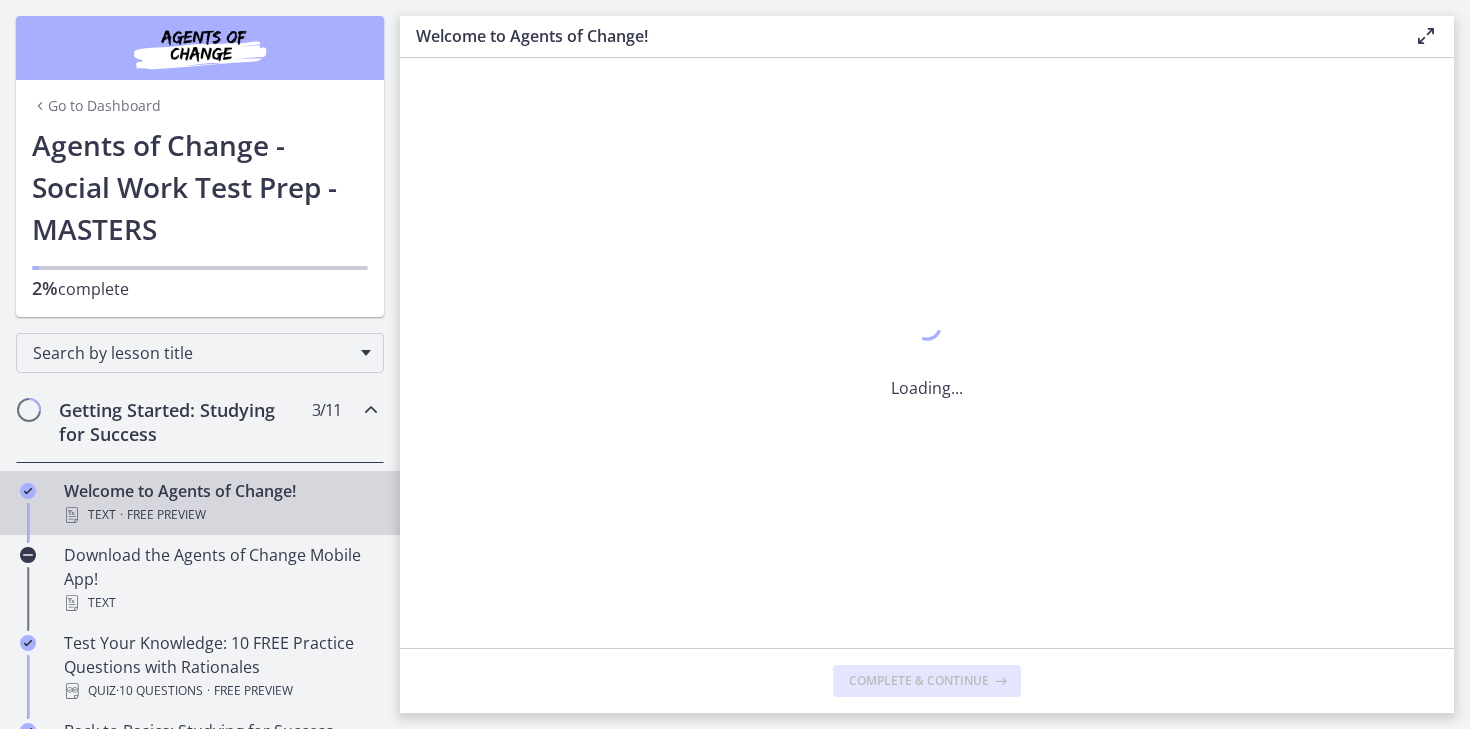 scroll, scrollTop: 0, scrollLeft: 0, axis: both 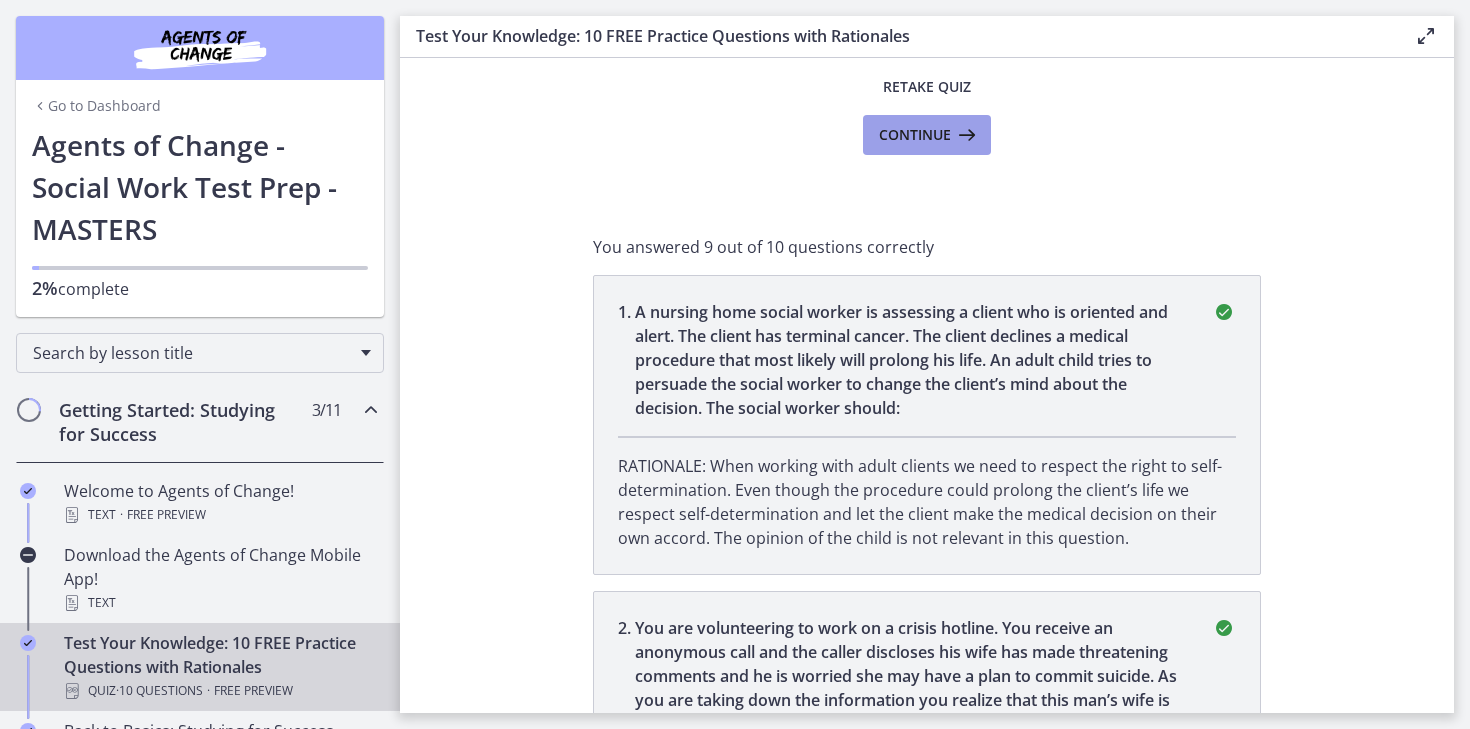 click on "Continue" at bounding box center (915, 135) 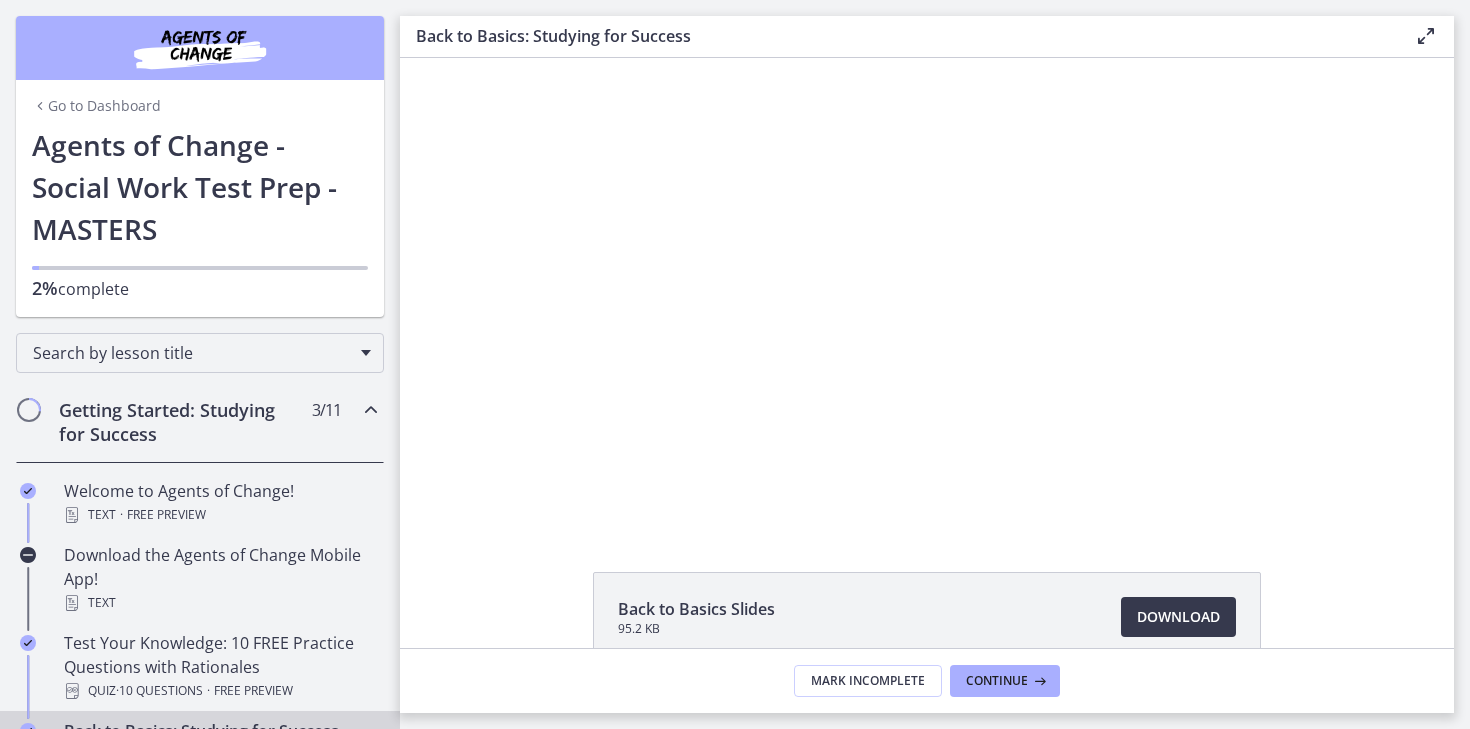 scroll, scrollTop: 0, scrollLeft: 0, axis: both 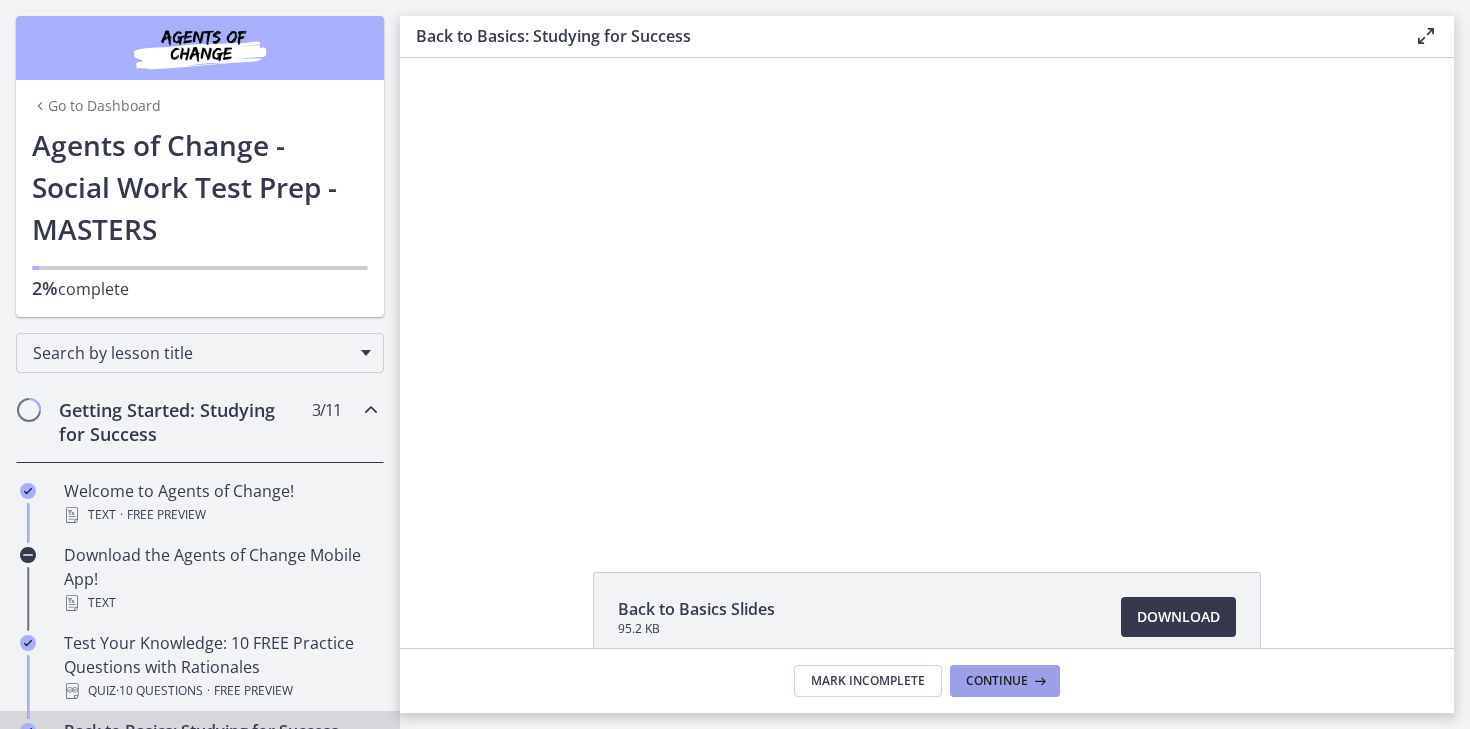 click on "Continue" at bounding box center [997, 681] 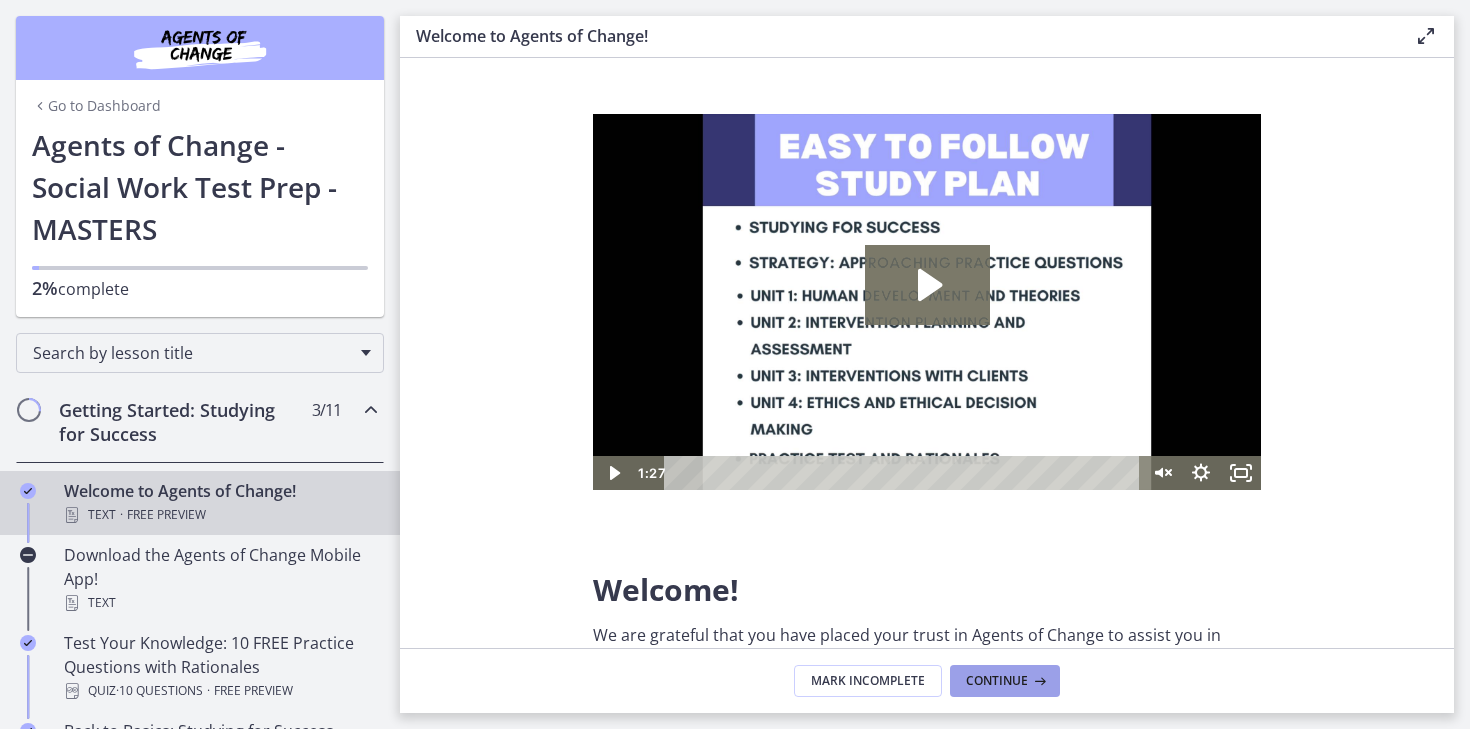 scroll, scrollTop: 0, scrollLeft: 0, axis: both 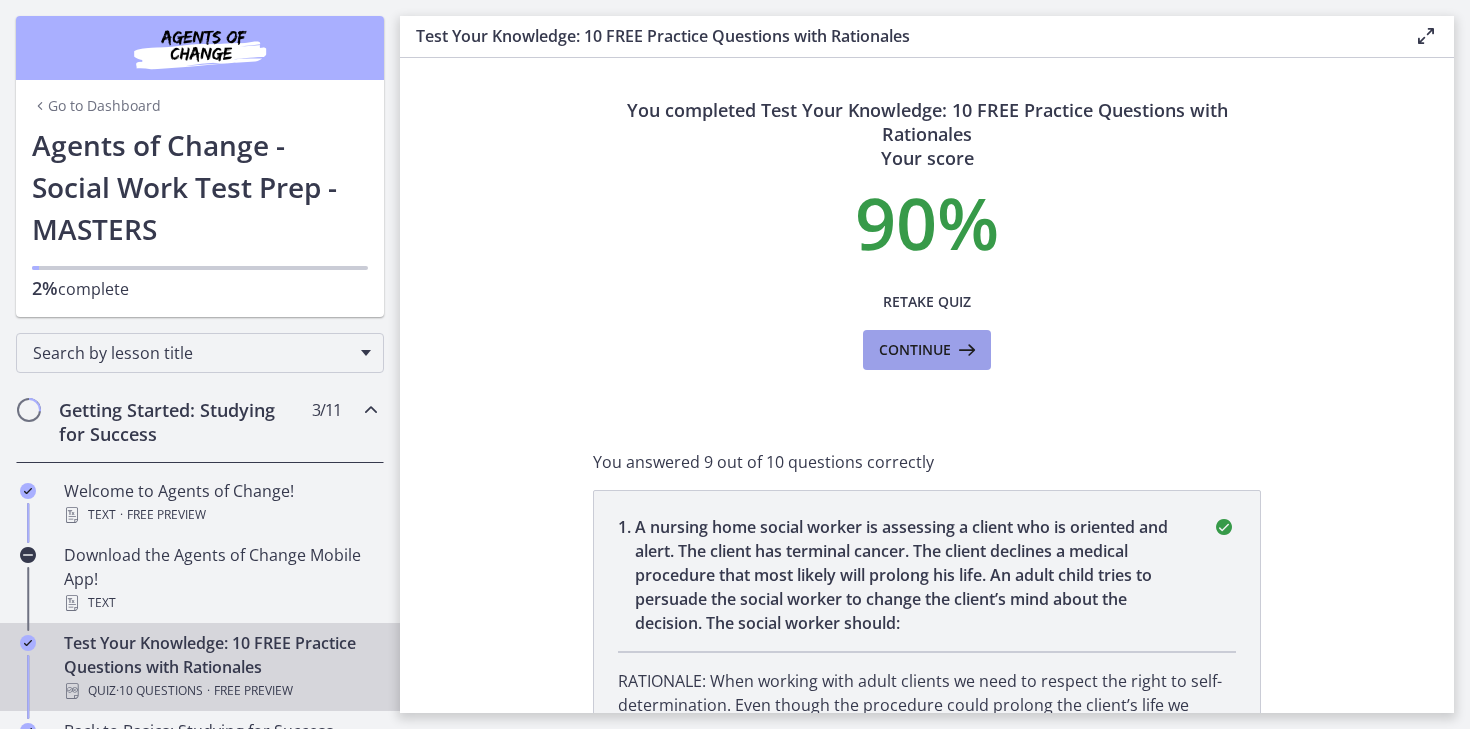 click on "Continue" at bounding box center (915, 350) 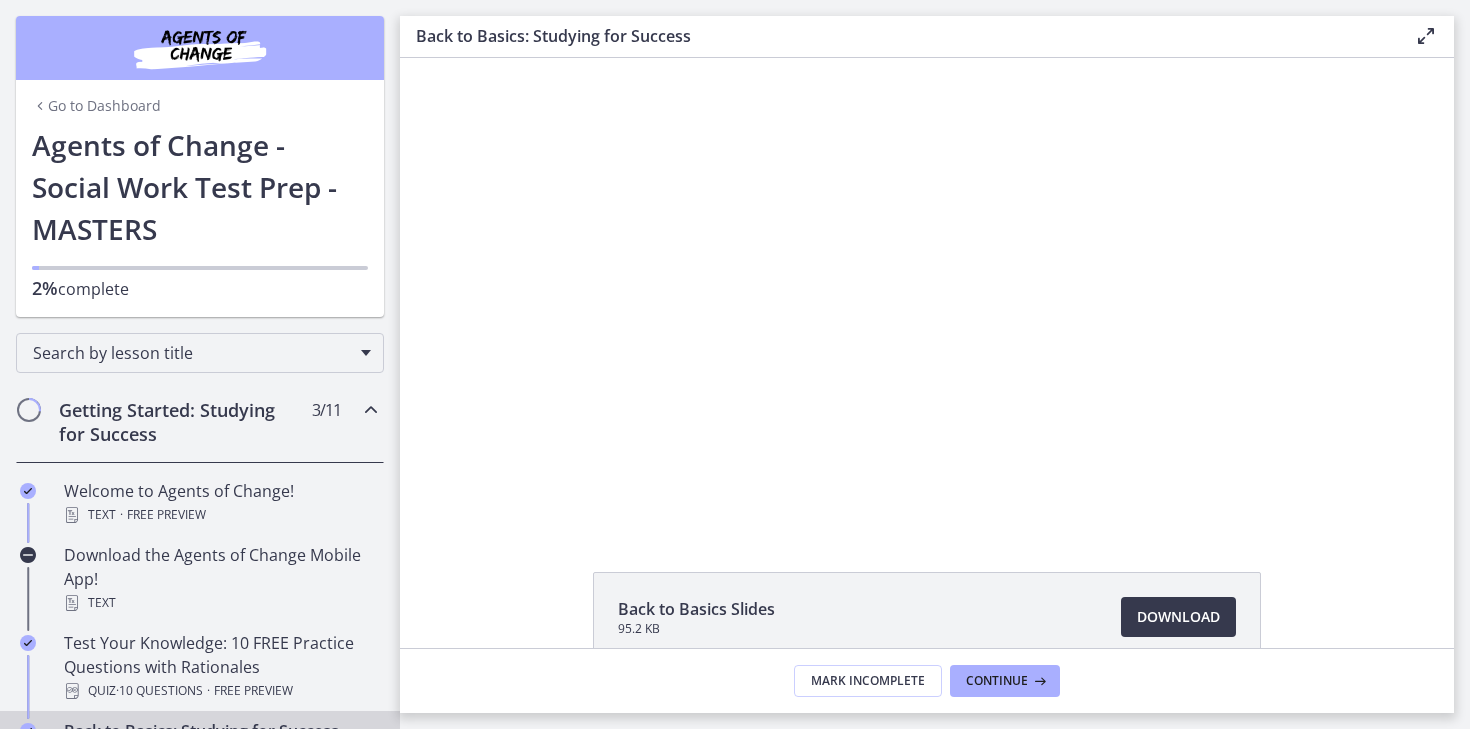 scroll, scrollTop: 0, scrollLeft: 0, axis: both 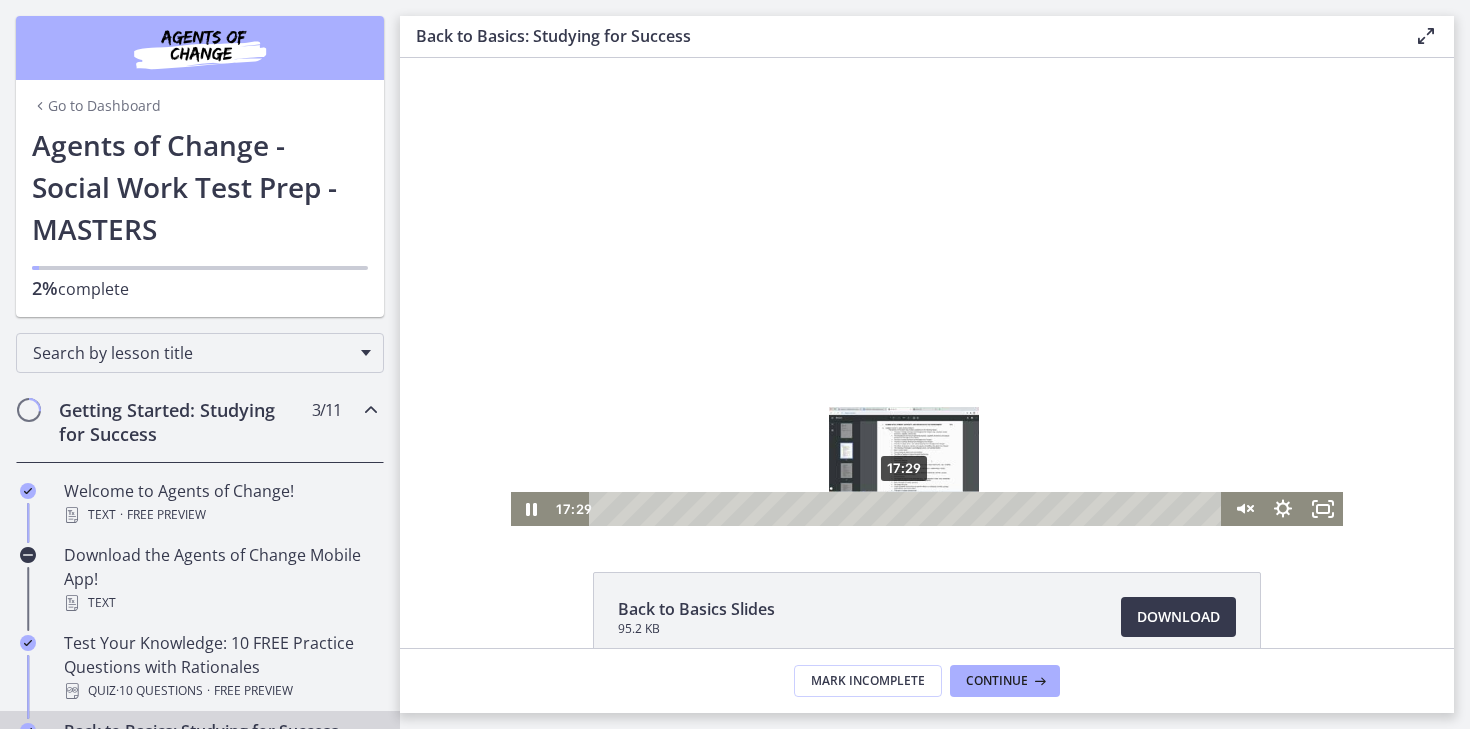 click on "17:29" at bounding box center (908, 509) 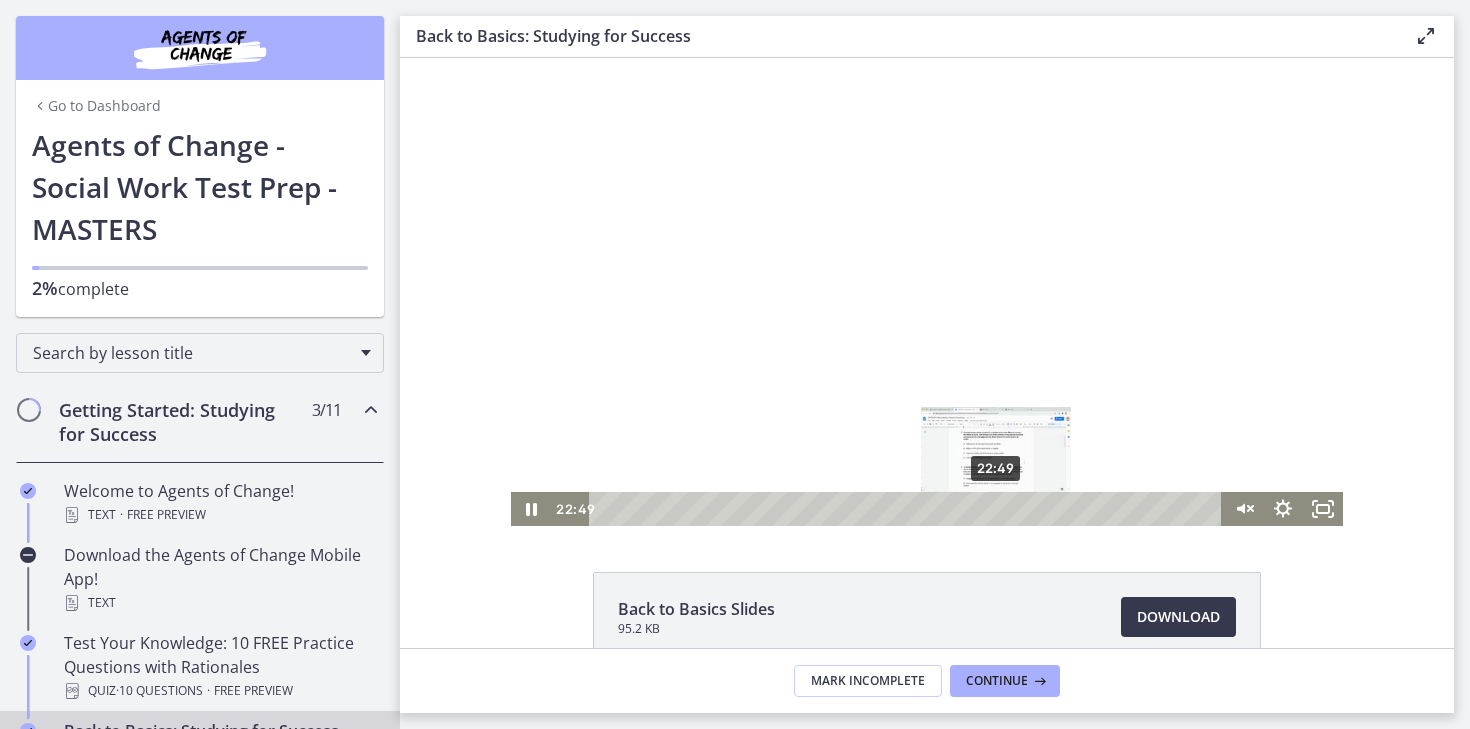 click on "22:49" at bounding box center (908, 509) 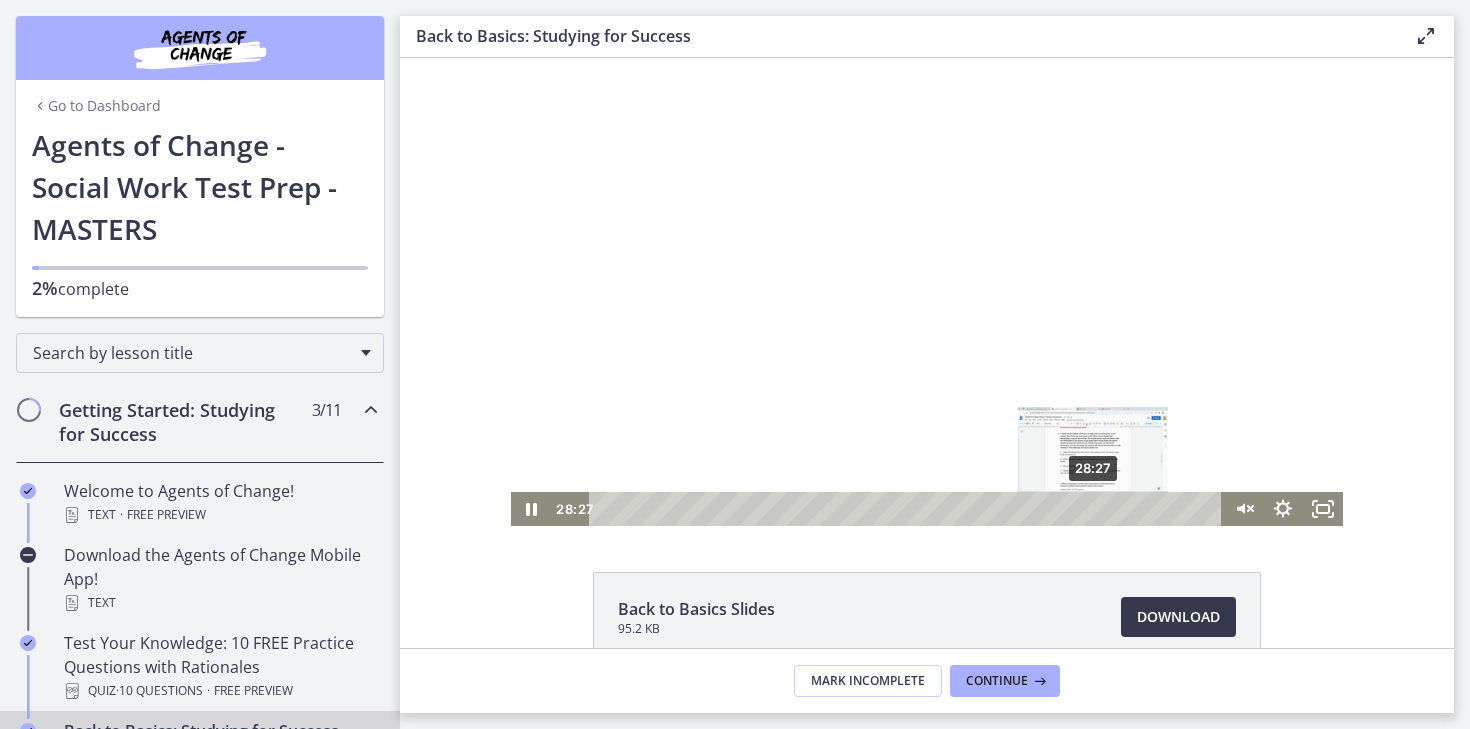 click on "28:27" at bounding box center (908, 509) 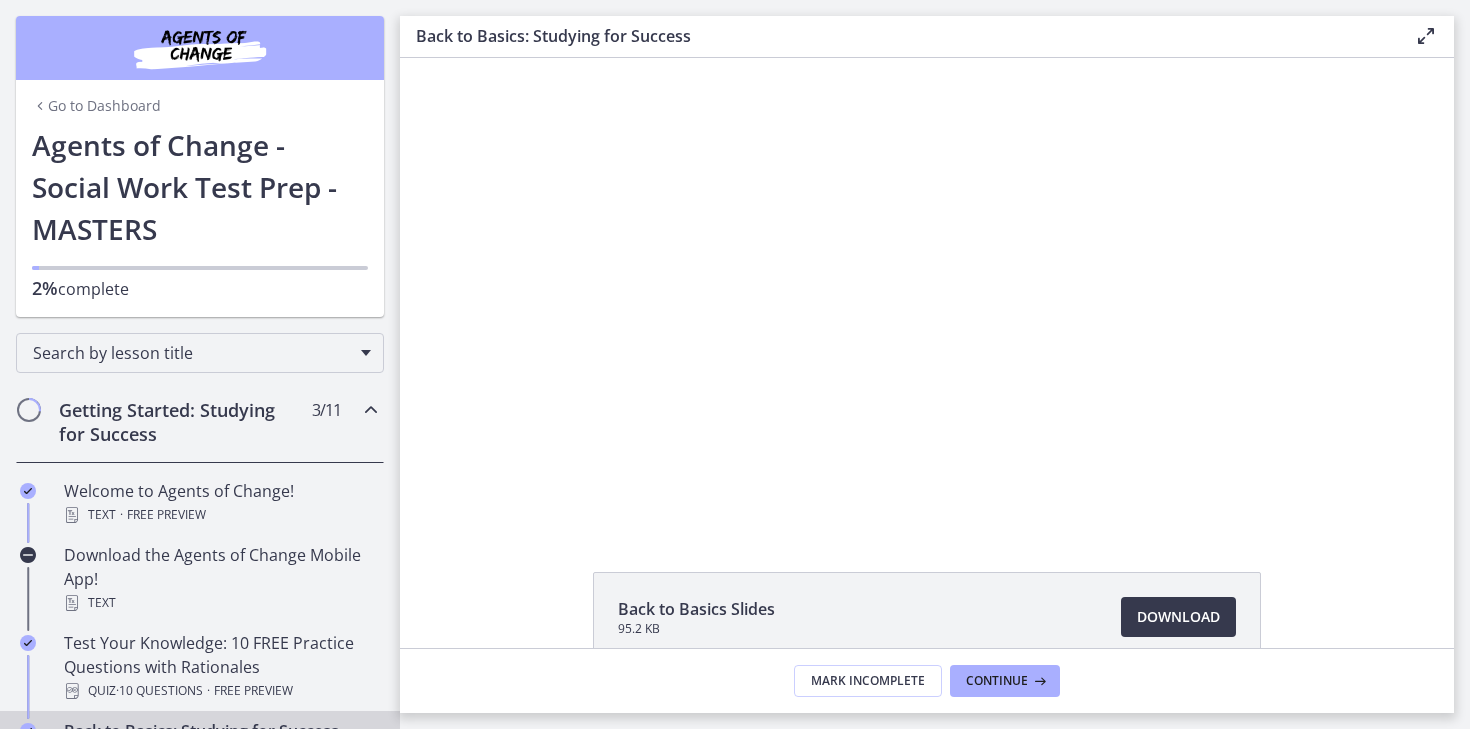 click on "Go to Dashboard" at bounding box center [96, 106] 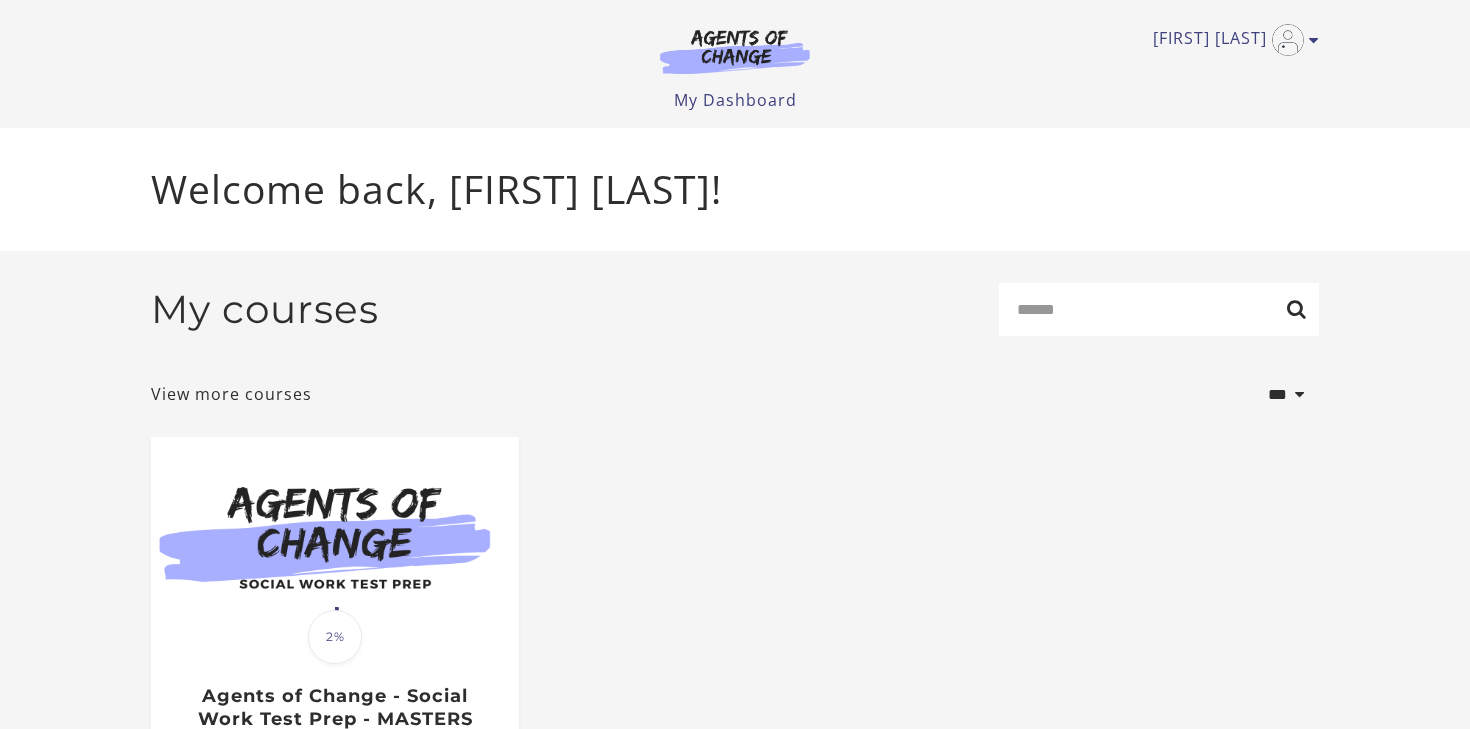 scroll, scrollTop: 0, scrollLeft: 0, axis: both 